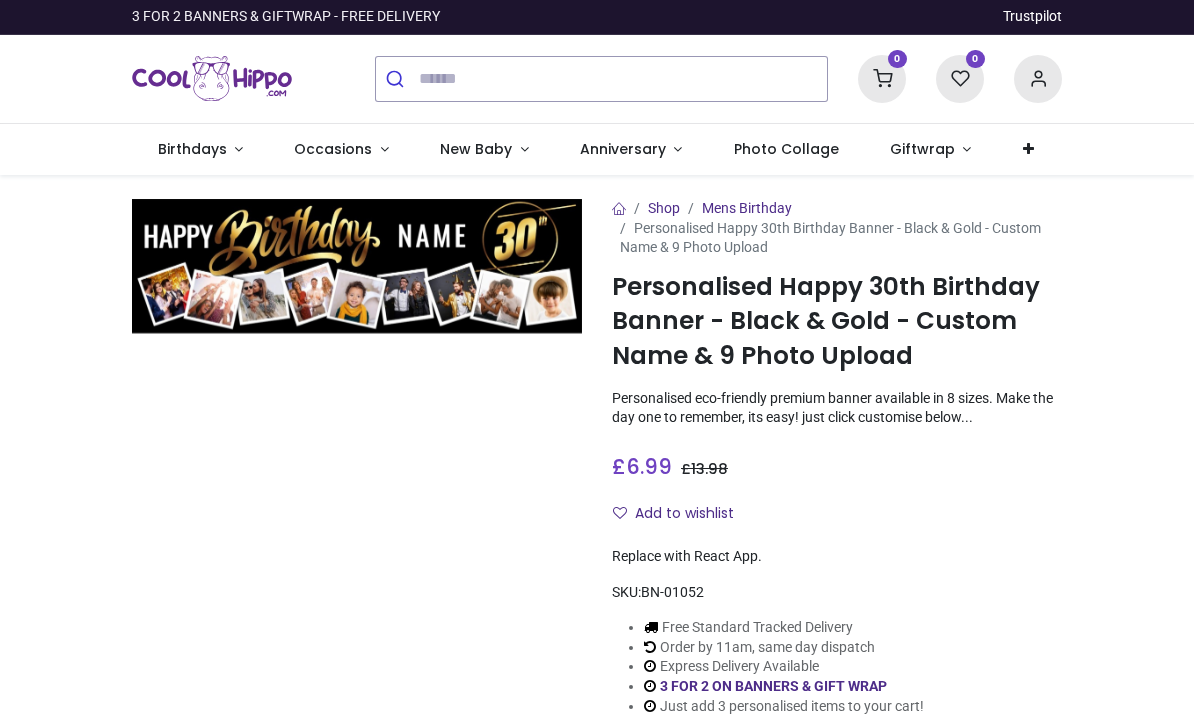 scroll, scrollTop: 0, scrollLeft: 0, axis: both 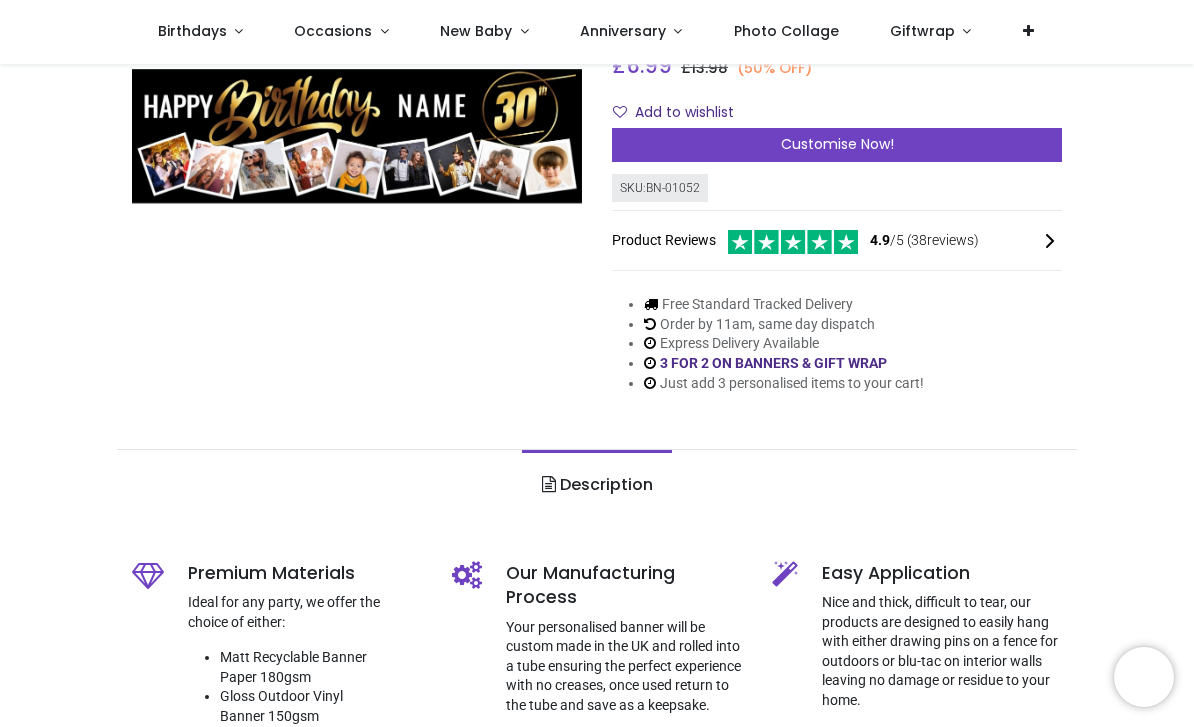 click on "Customise Now!" at bounding box center (837, 145) 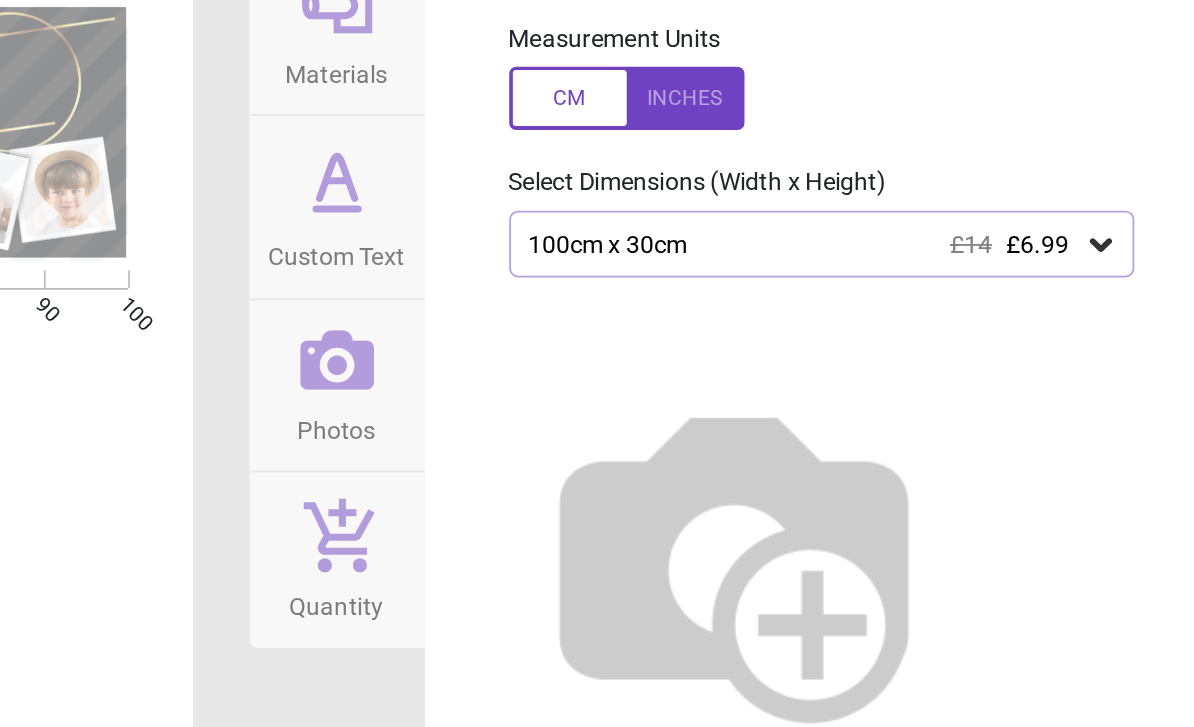 click at bounding box center (902, 477) 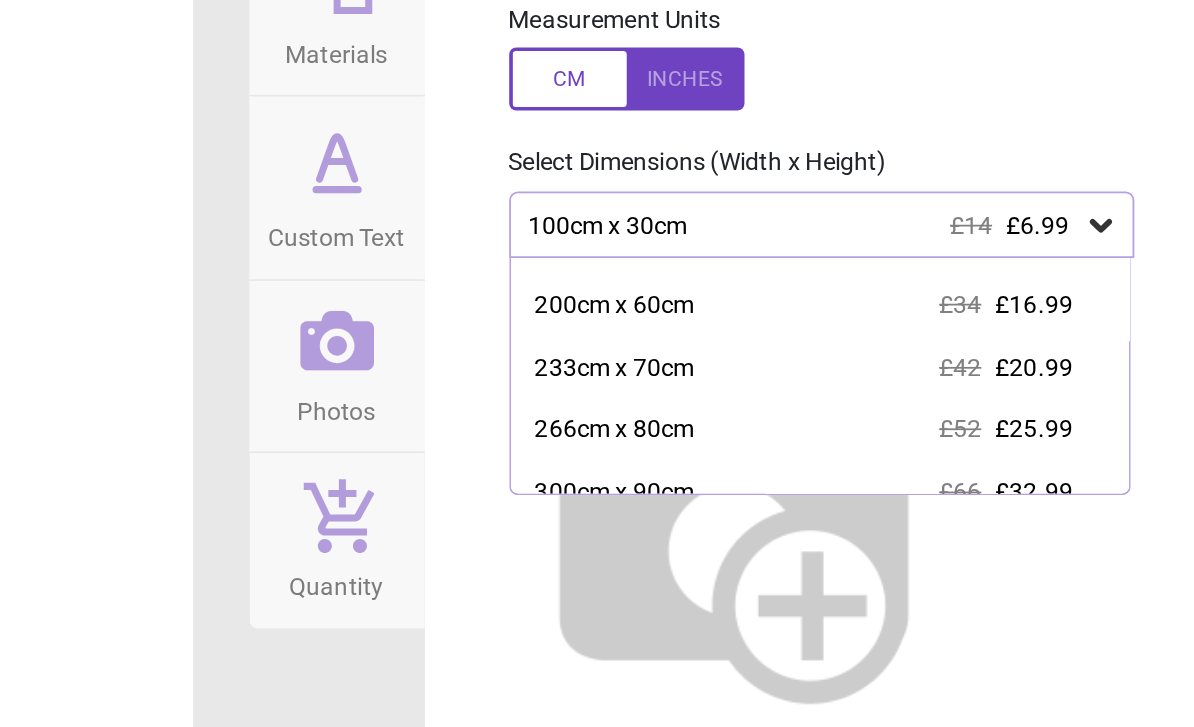 scroll, scrollTop: 97, scrollLeft: 0, axis: vertical 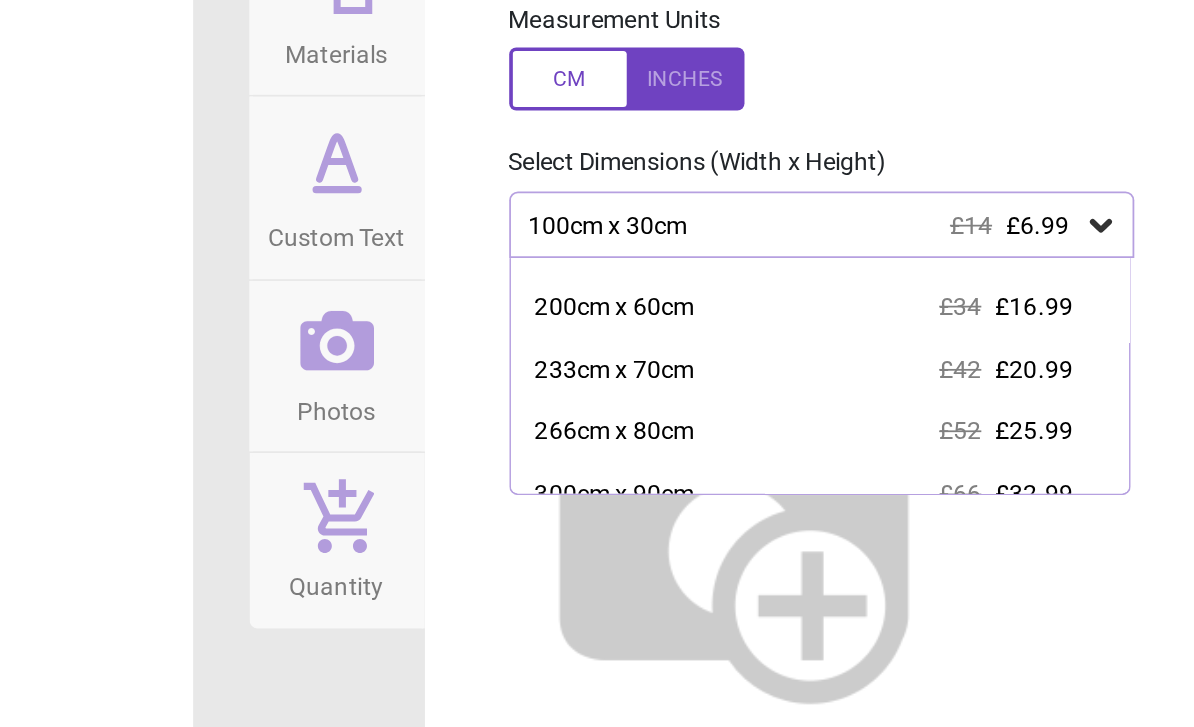 click on "Dimensions 1   of   5 1   of  6 Please select your preferred width and height Measurement Units Select Dimensions (Width x Height) 100cm  x  30cm       £14 £6.99 100cm  x  30cm       £14 £6.99 133cm  x  40cm       £20 £9.99 166cm  x  50cm       £26 £12.99 200cm  x  60cm       £34 £16.99 233cm  x  70cm       £42 £20.99 266cm  x  80cm       £52 £25.99 300cm  x  90cm       £66 £32.99 333cm  x  100cm       £80 £39.99 Price :  Total: £ 6.99   RRP   £ 13.98 (50% OFF) Preview Next Next" at bounding box center [952, 363] 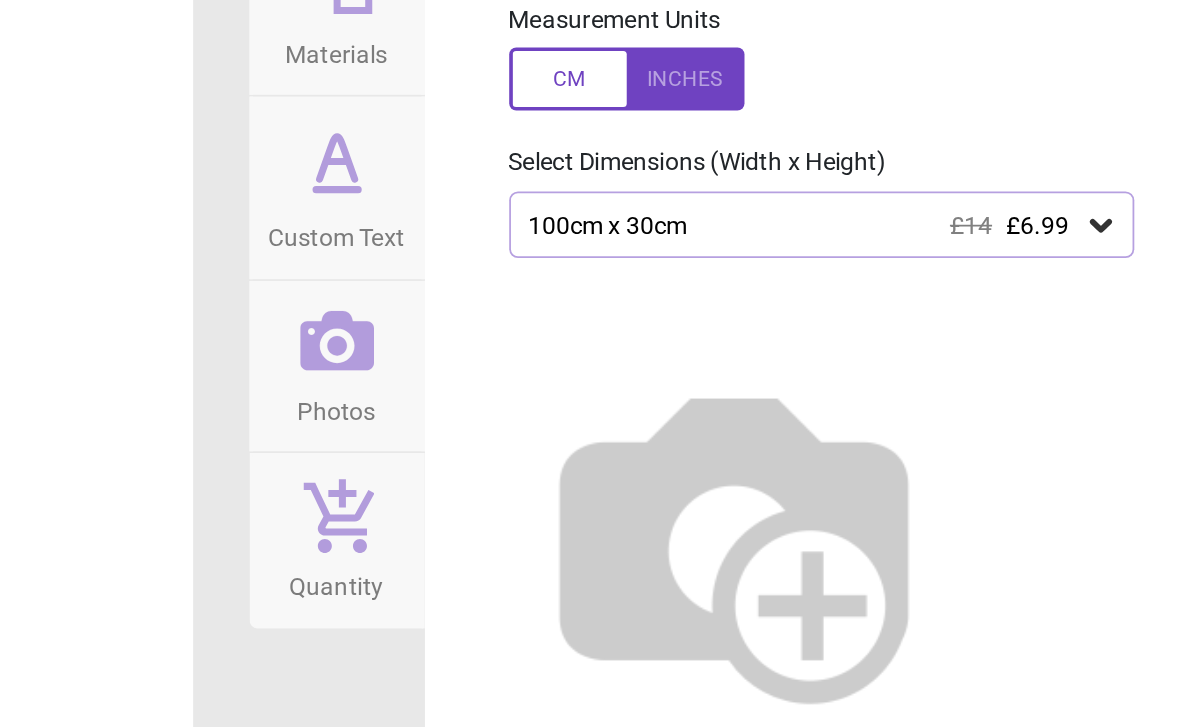 click 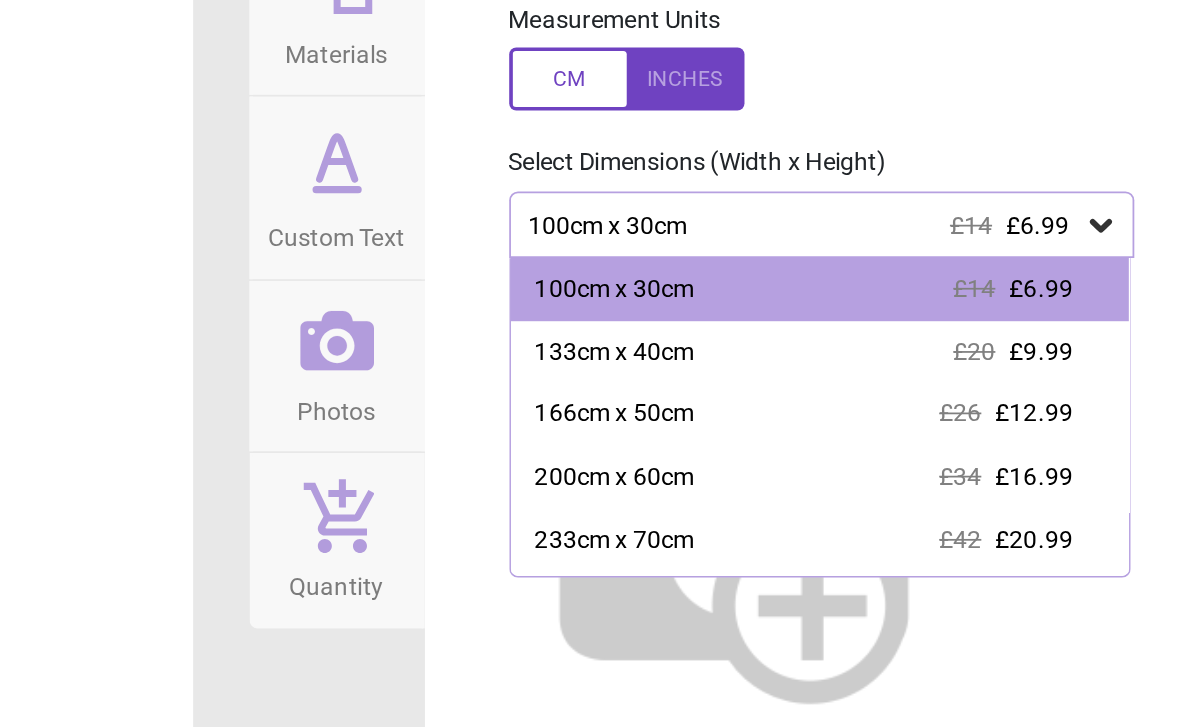 click on "£20.99" at bounding box center (1073, 477) 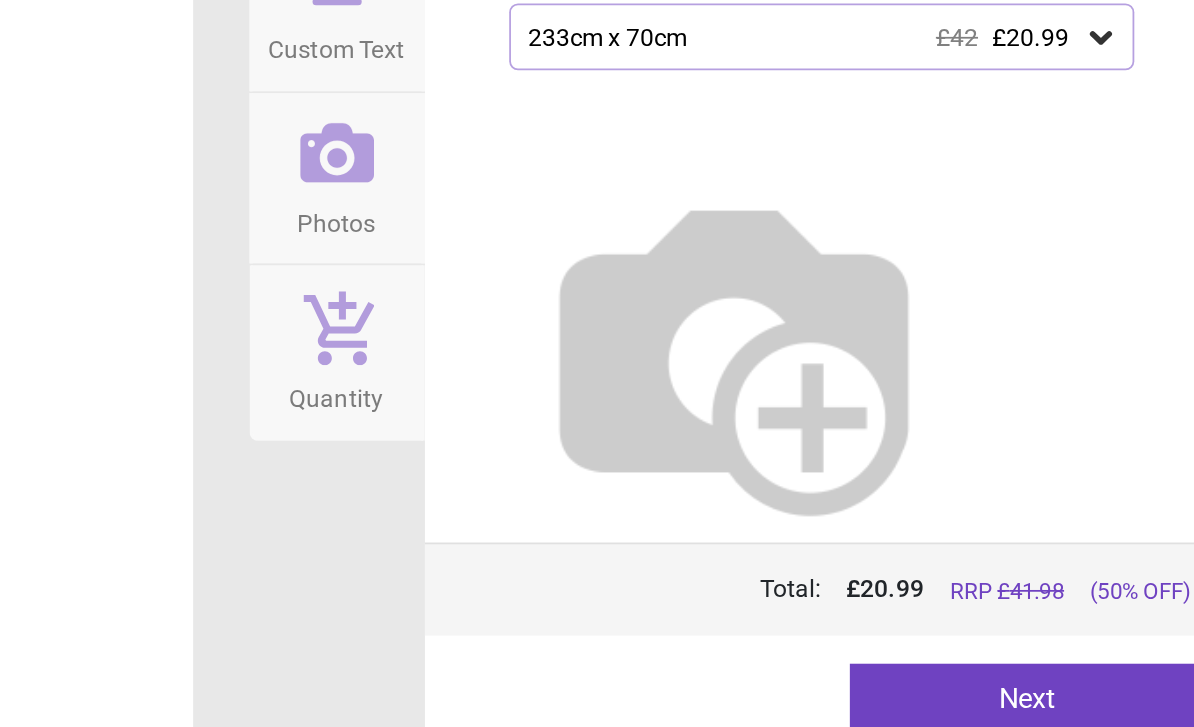scroll, scrollTop: 0, scrollLeft: 0, axis: both 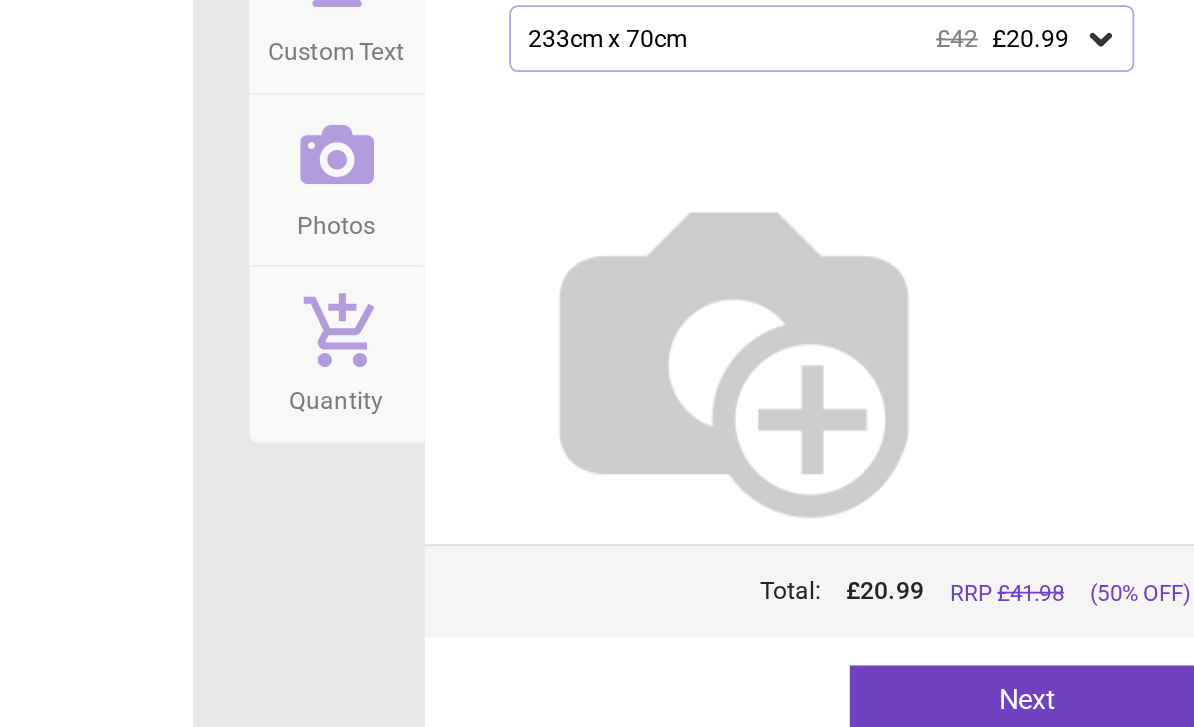 click on "Next" at bounding box center [1069, 675] 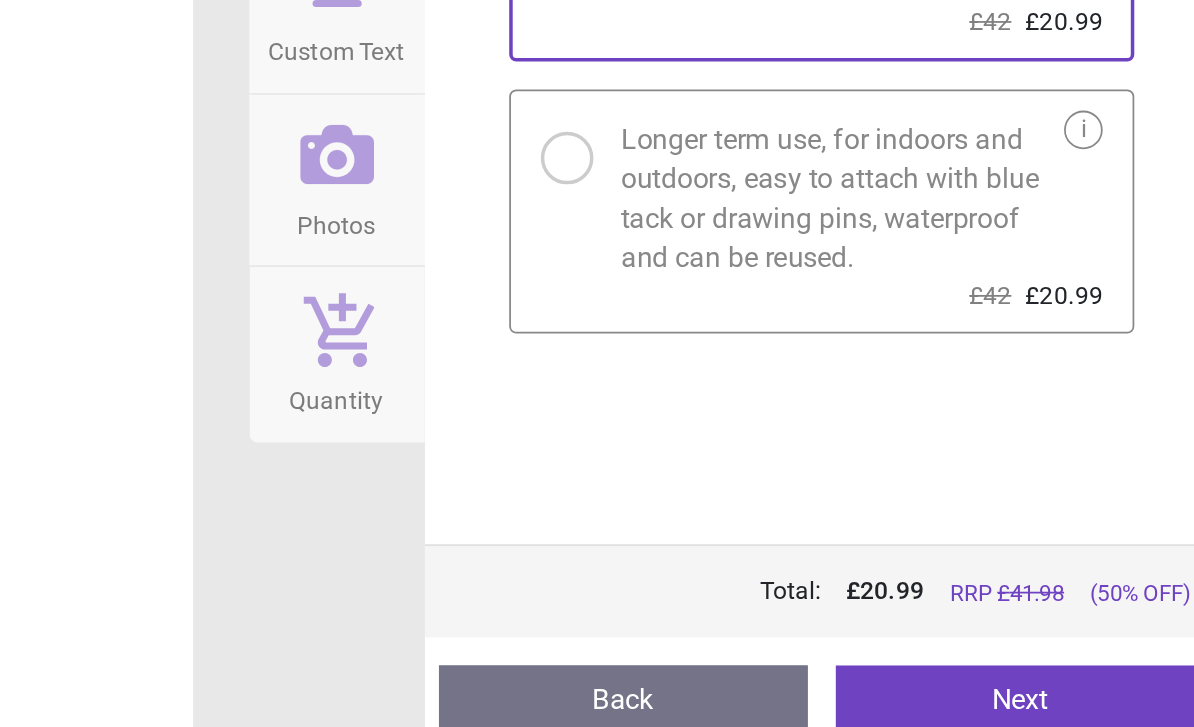 click on "Next" at bounding box center [1065, 675] 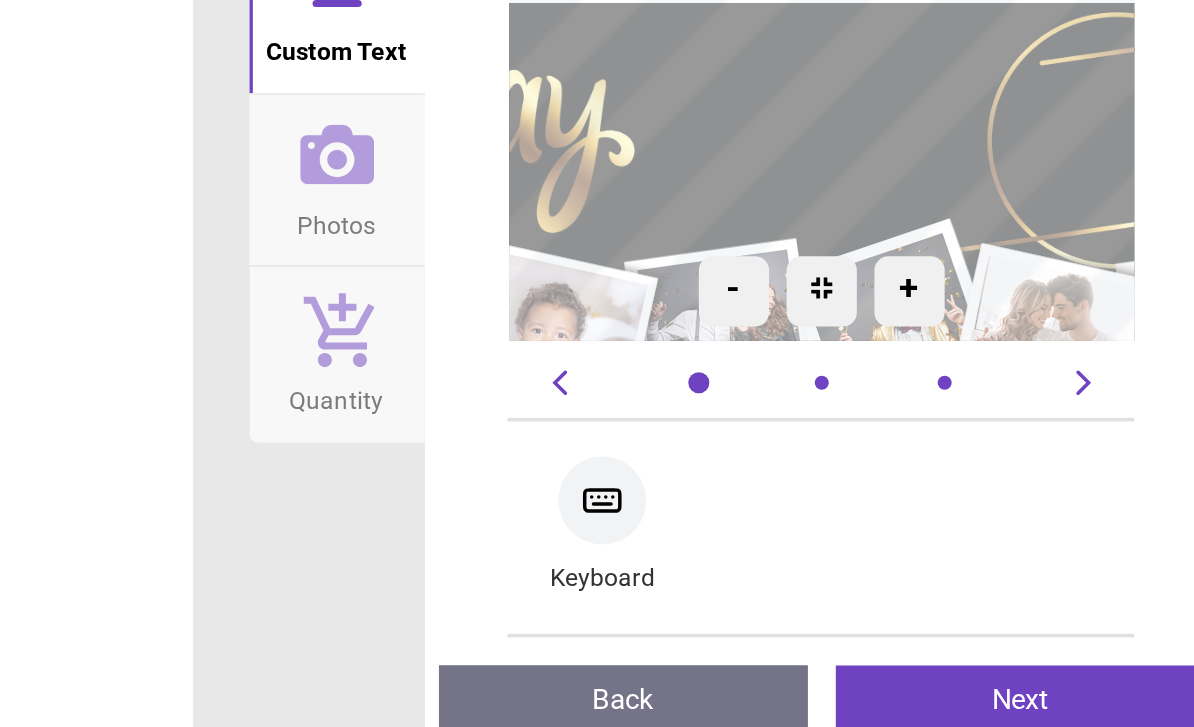 click 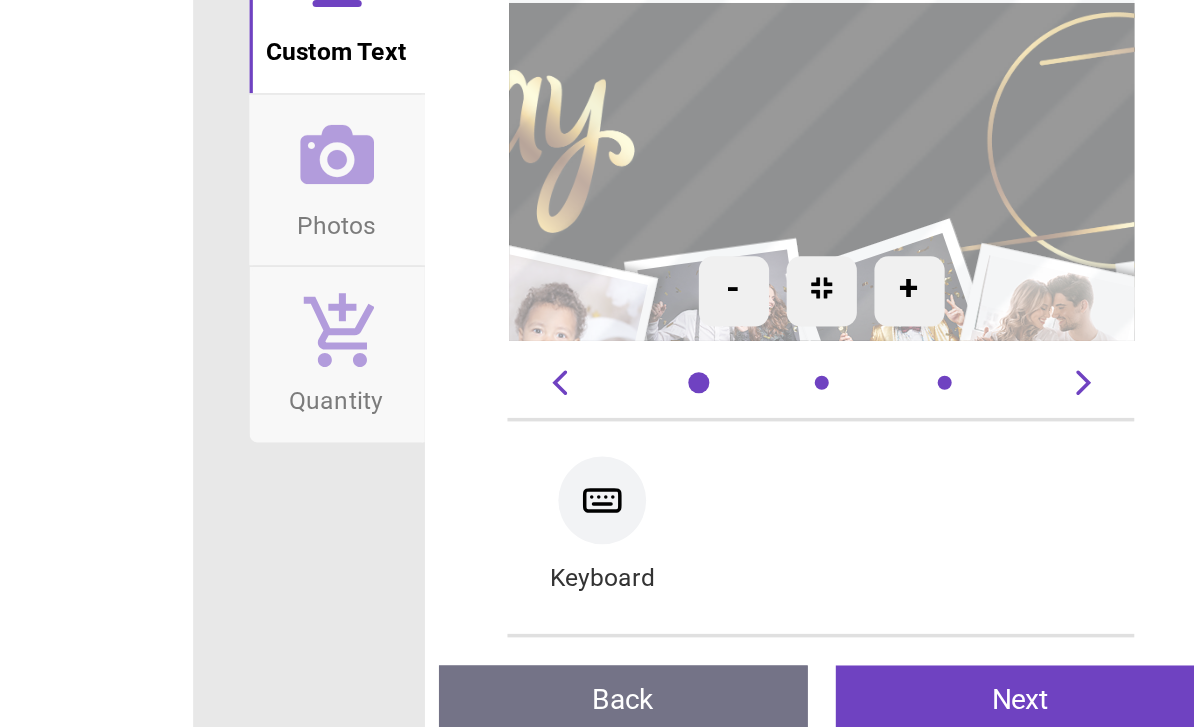 type on "****" 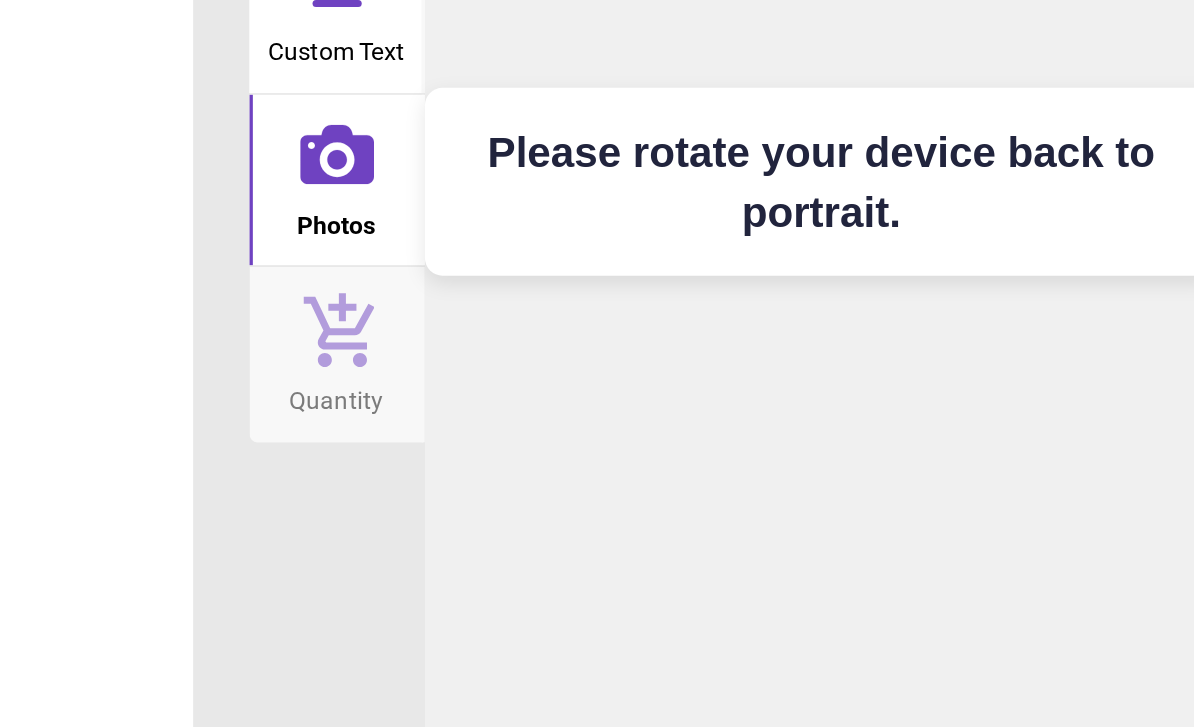 click 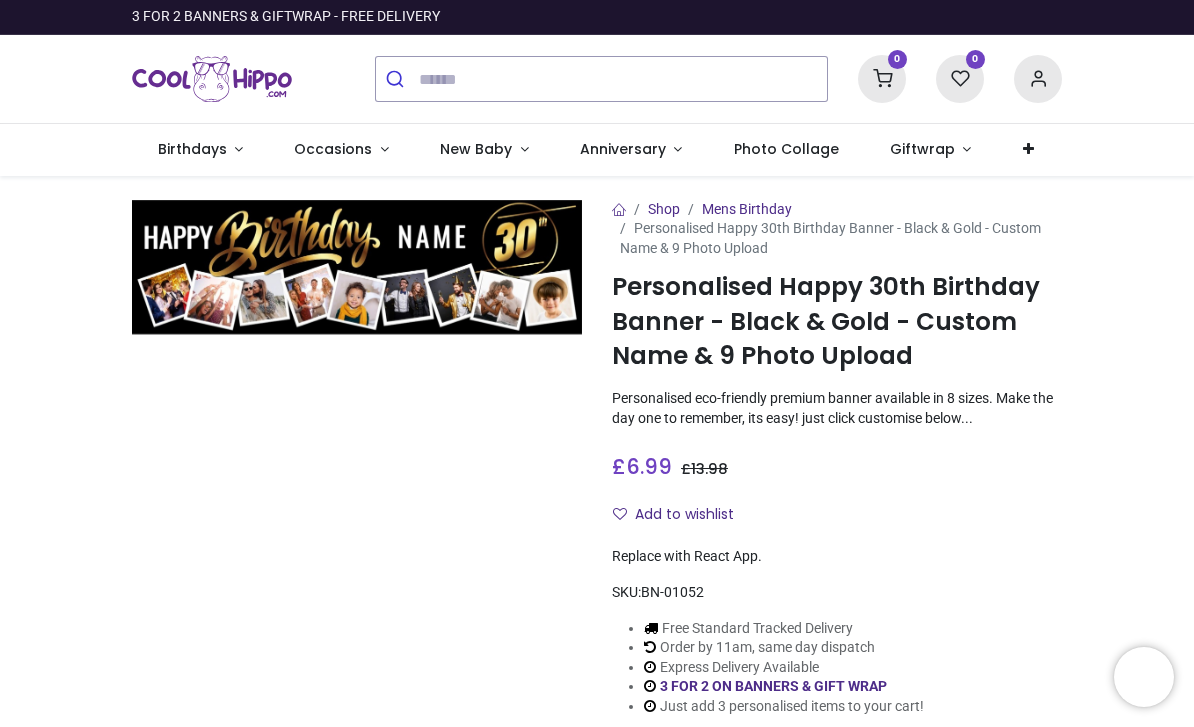 scroll, scrollTop: 0, scrollLeft: 0, axis: both 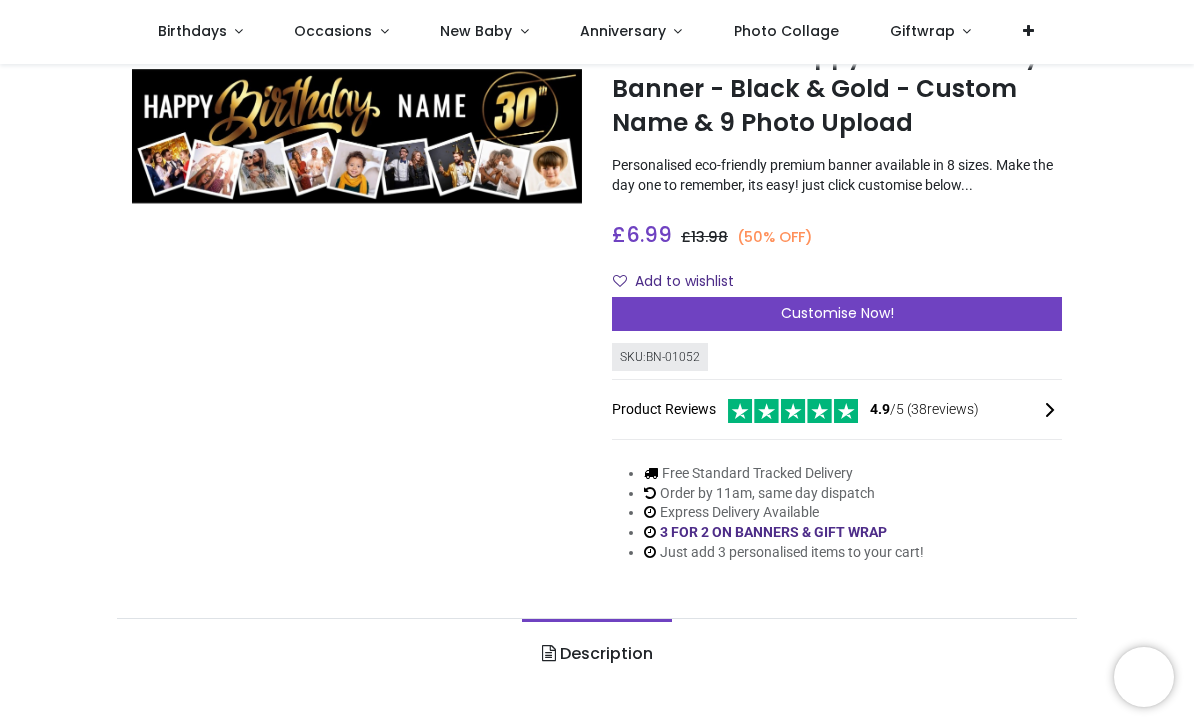 click on "Customise Now!" at bounding box center (837, 313) 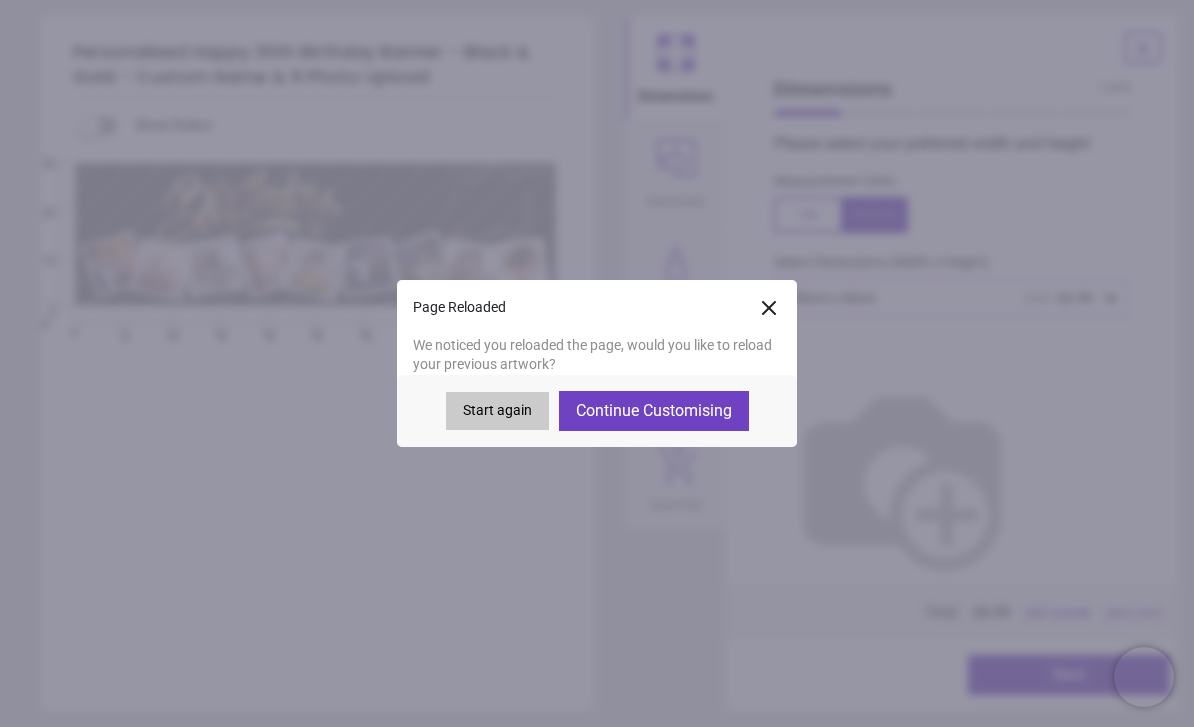 click on "Continue Customising" at bounding box center [654, 411] 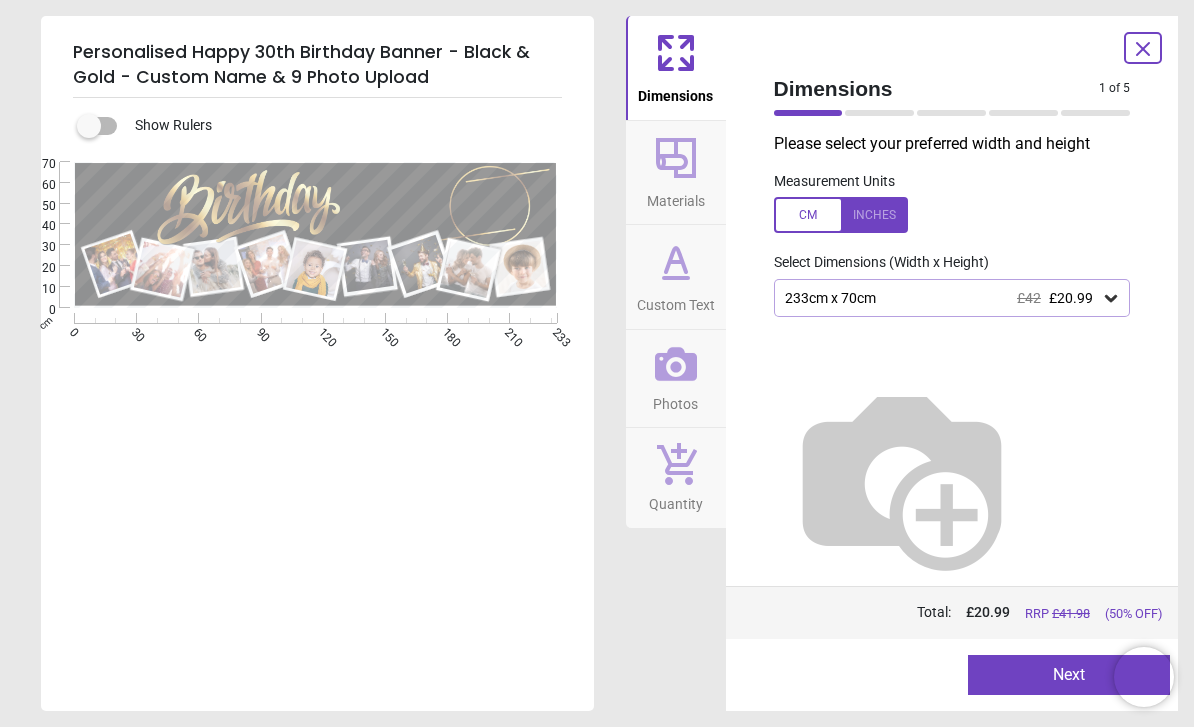 click at bounding box center [902, 477] 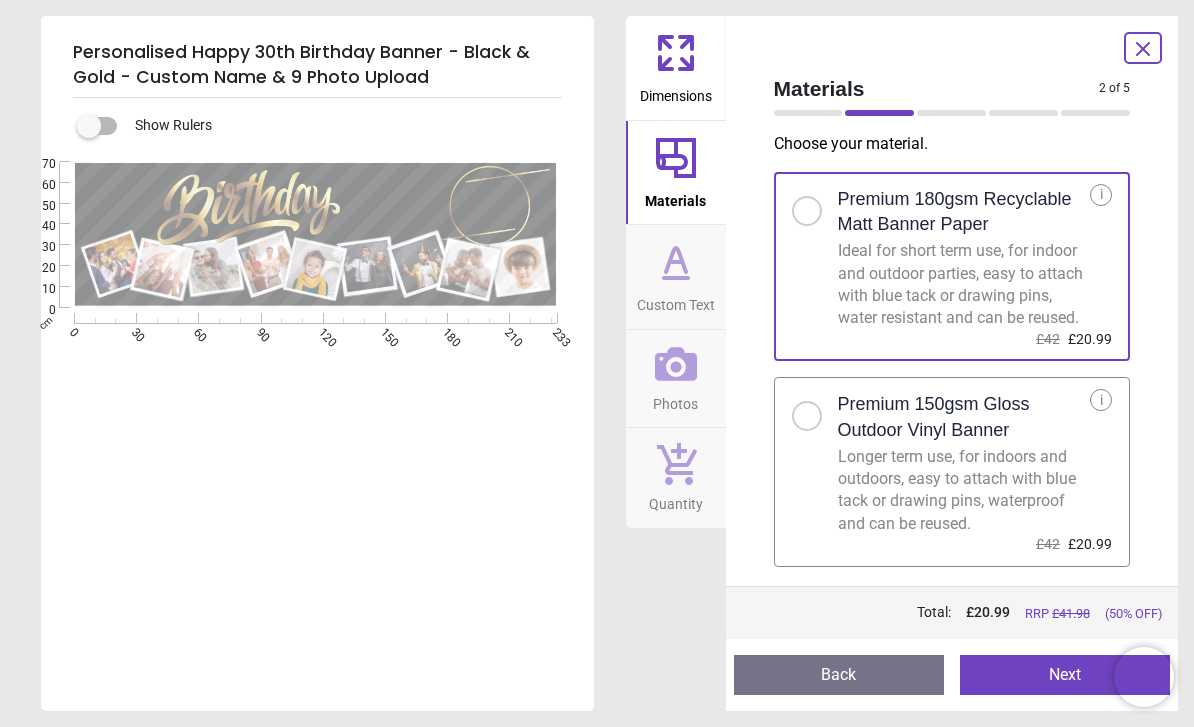click on "Next" at bounding box center (1065, 675) 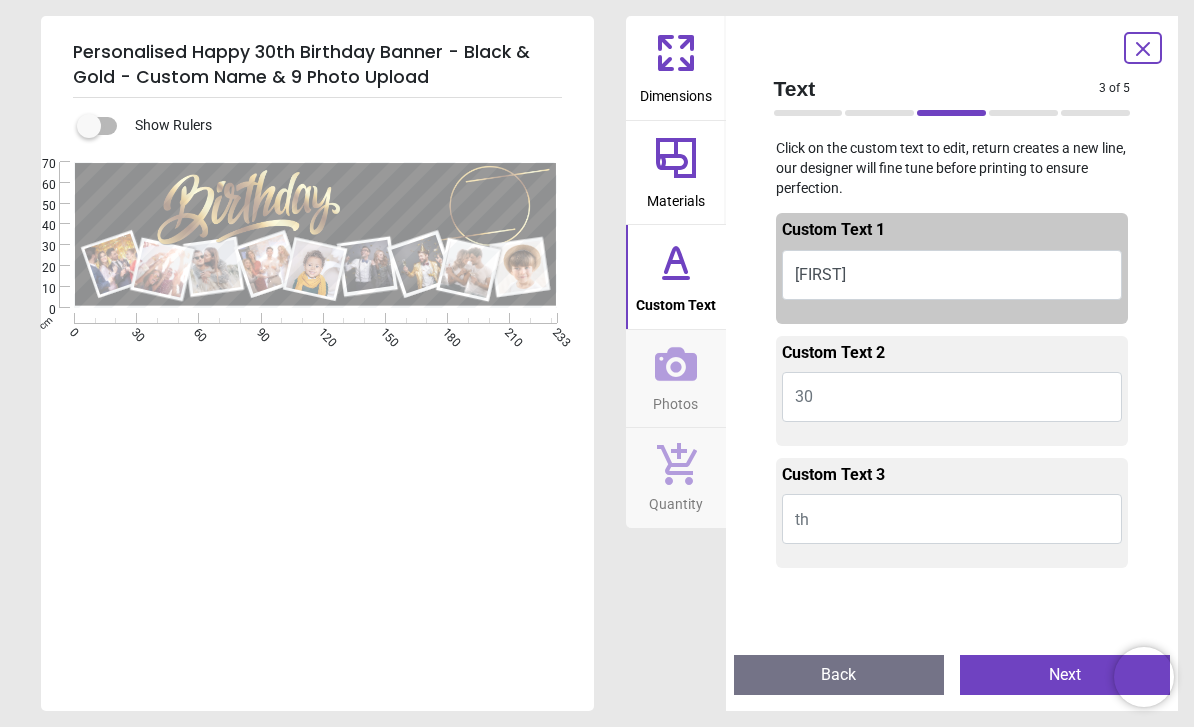 click on "[FIRST]" at bounding box center (952, 275) 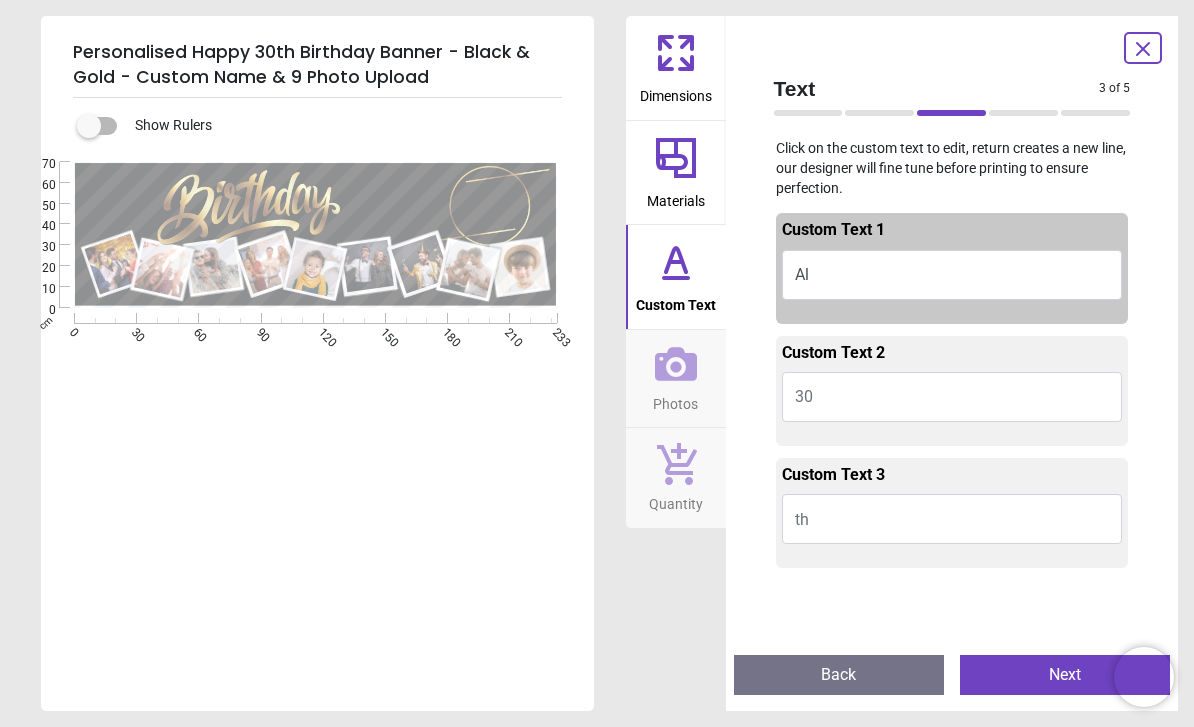 type on "*" 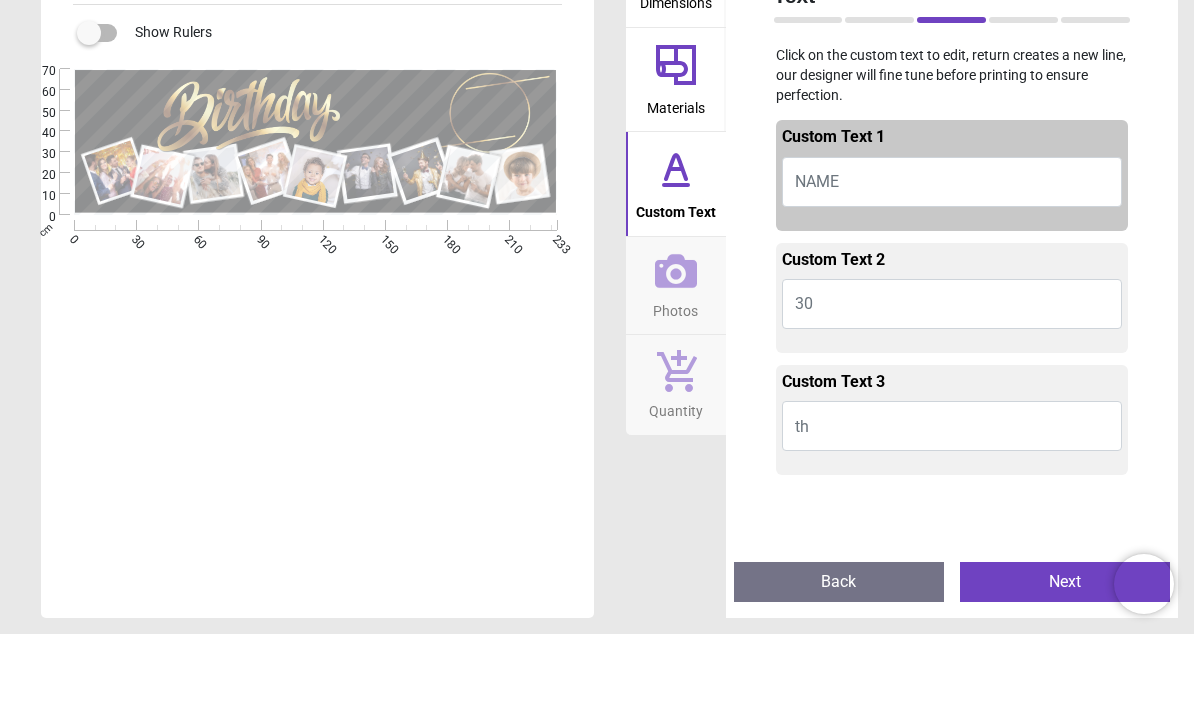 click 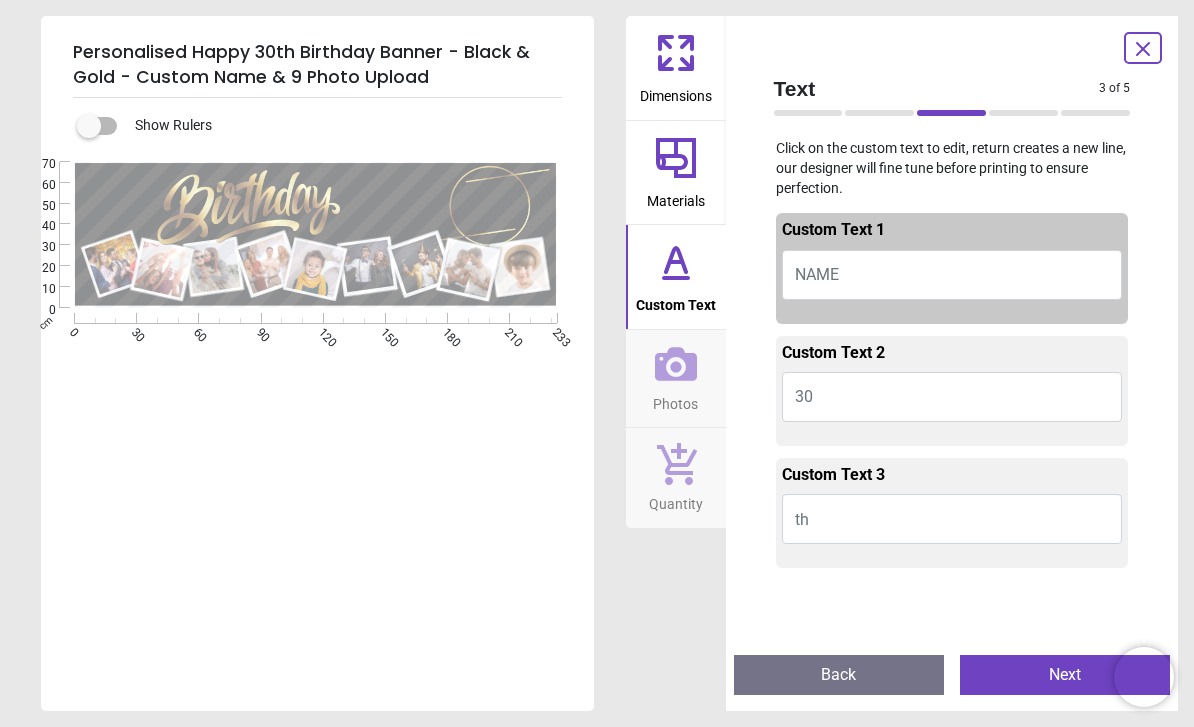 click on "NAME" at bounding box center (952, 275) 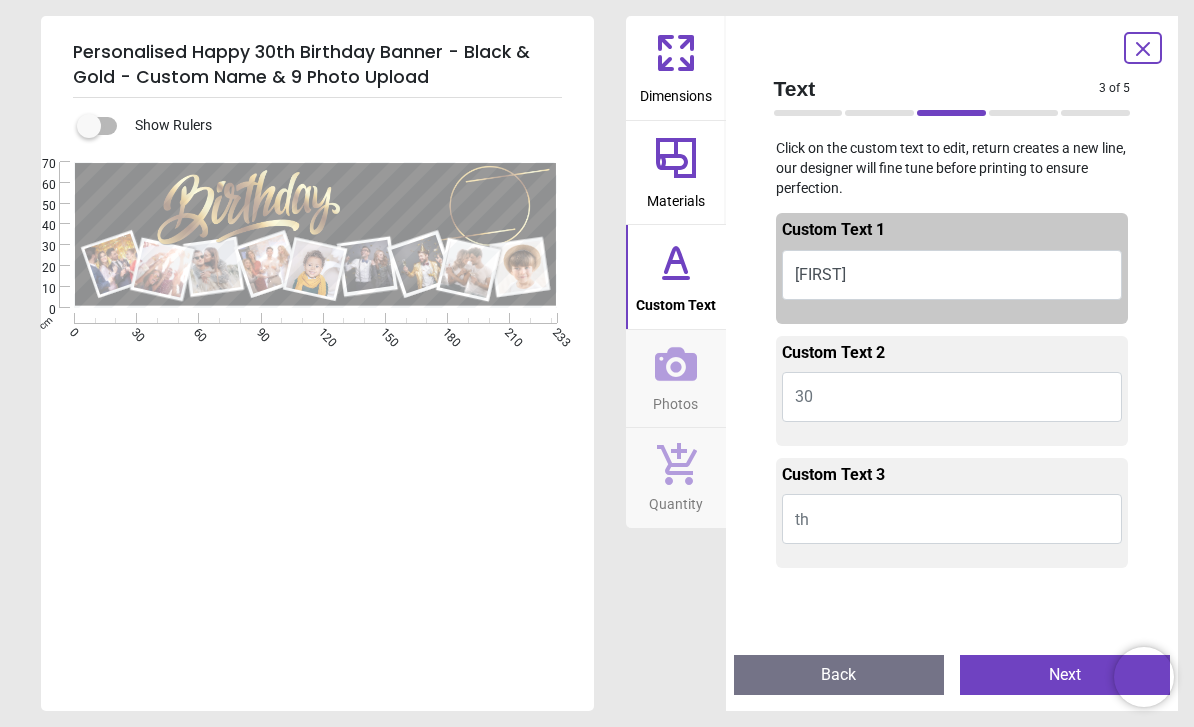 type on "****" 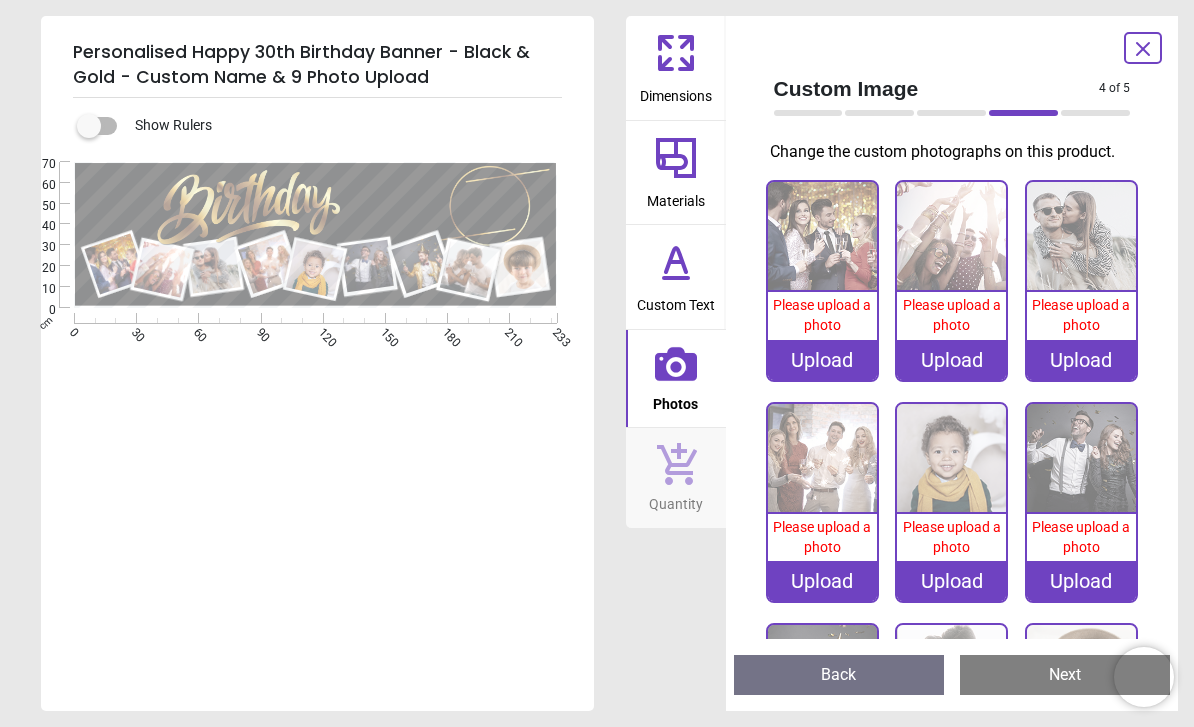 scroll, scrollTop: 0, scrollLeft: 0, axis: both 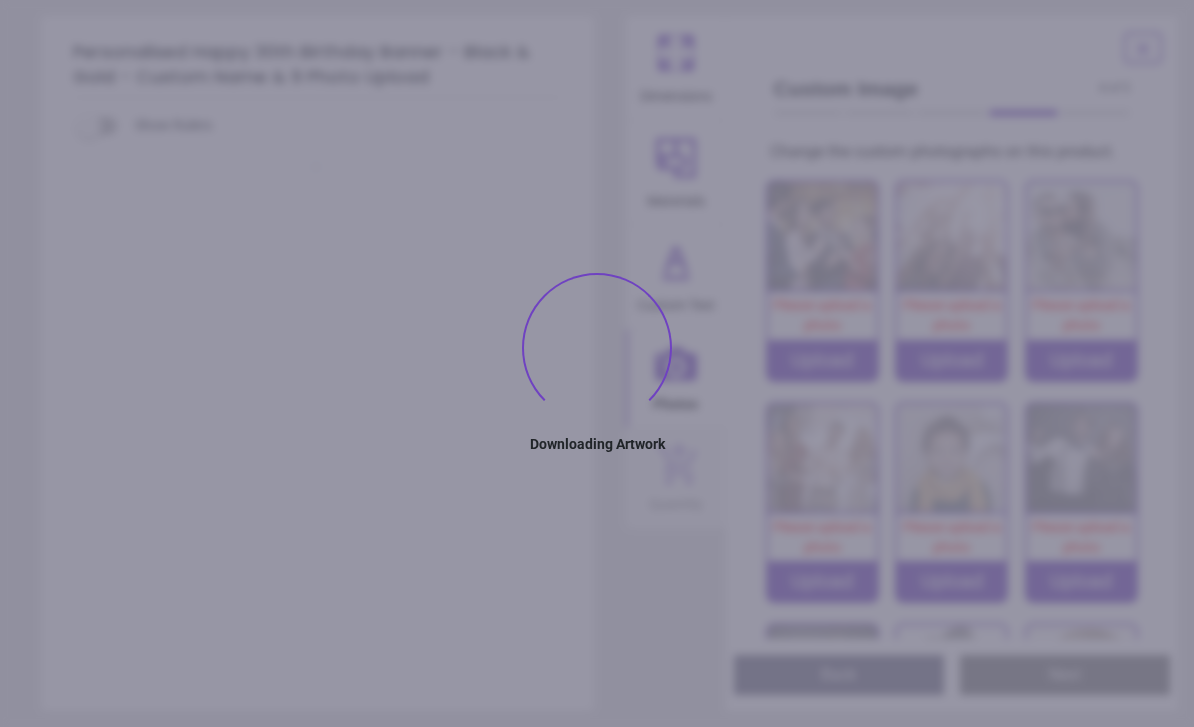 type on "****" 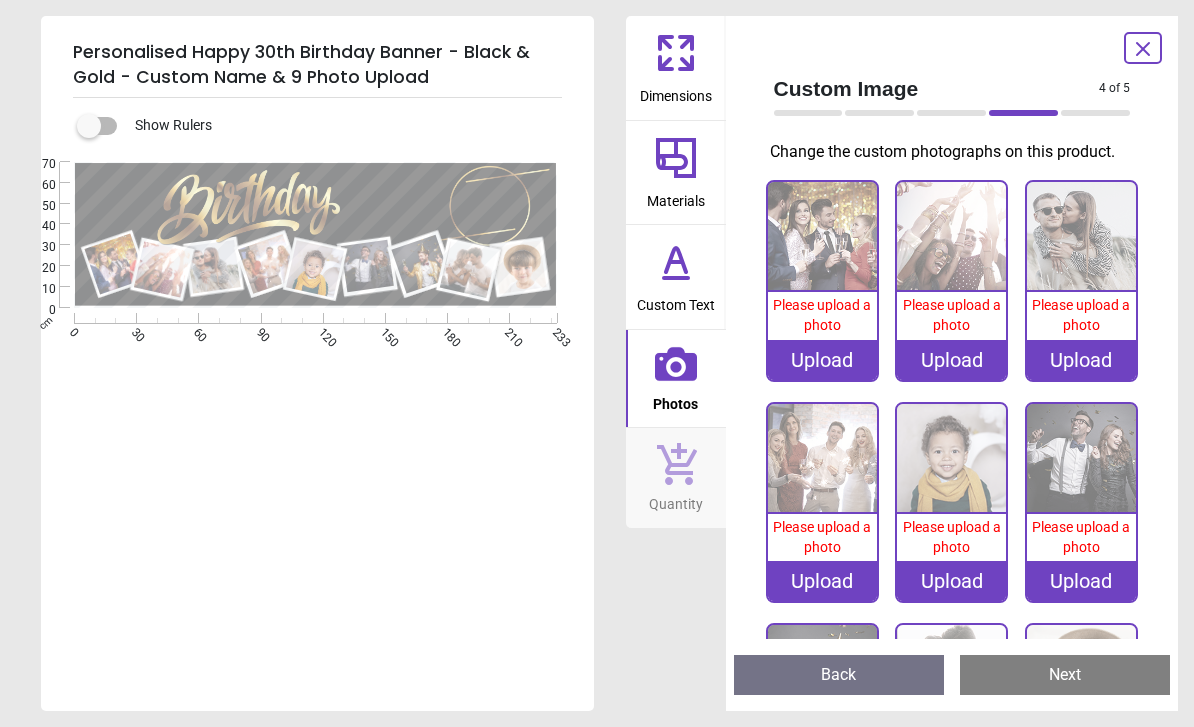 click on "Upload" at bounding box center (822, 360) 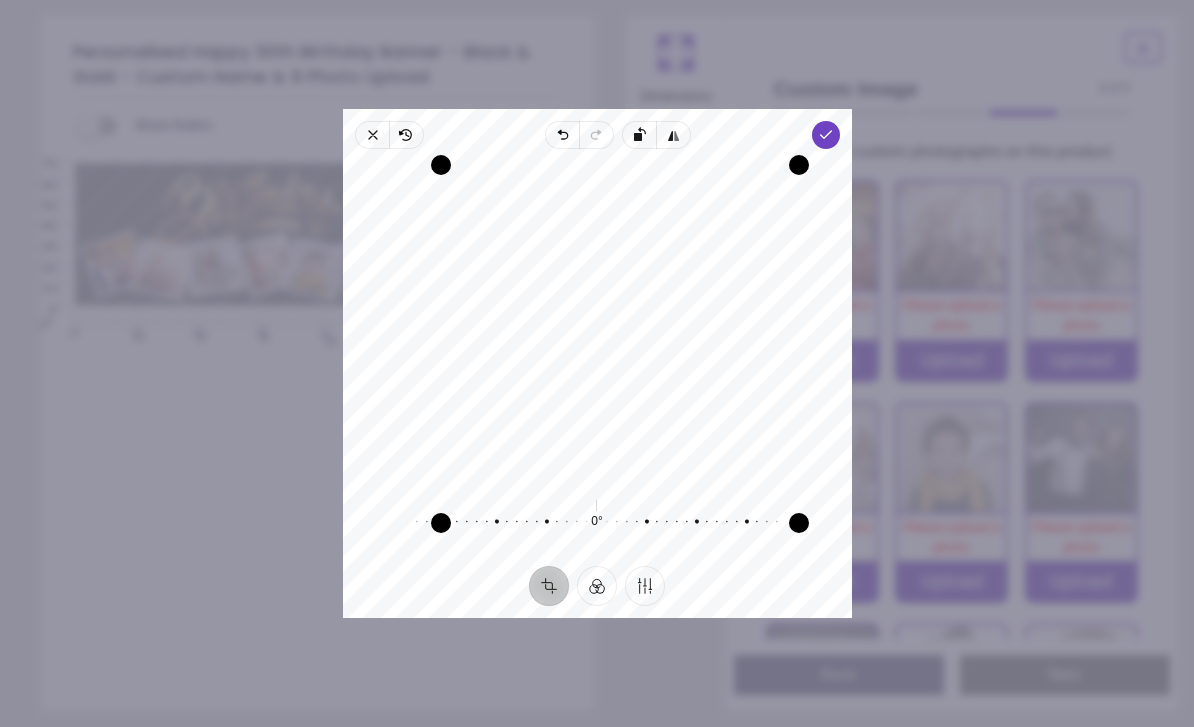 click 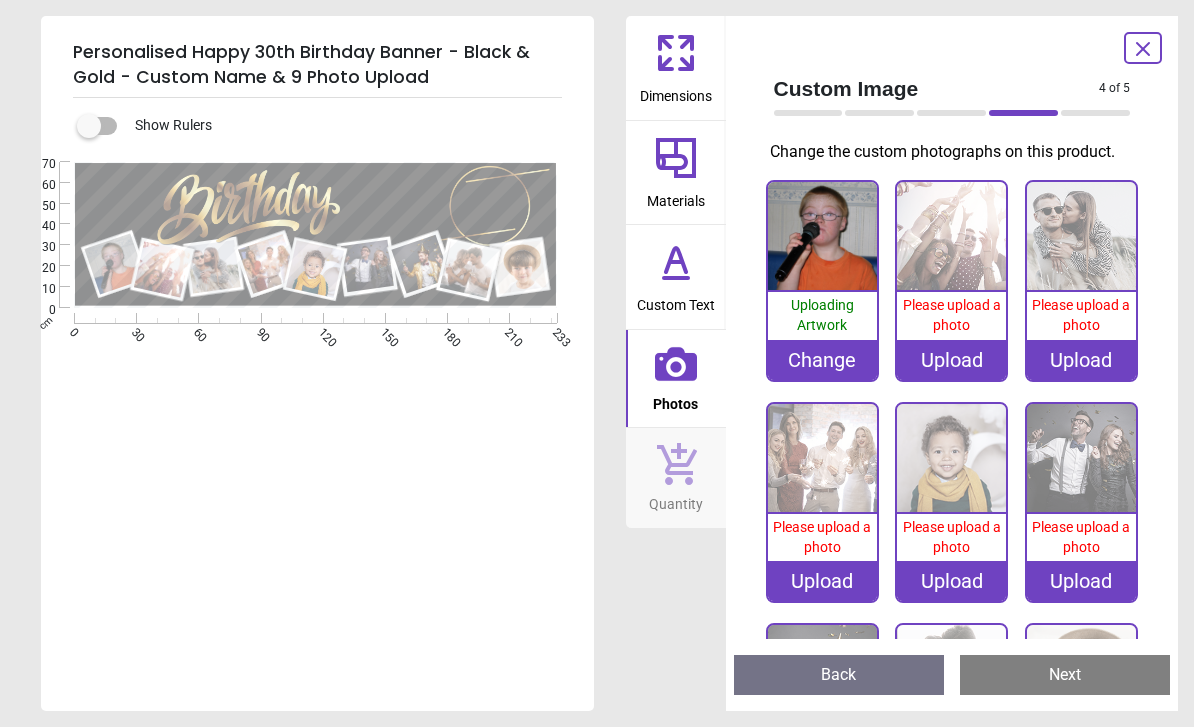 scroll, scrollTop: 0, scrollLeft: 0, axis: both 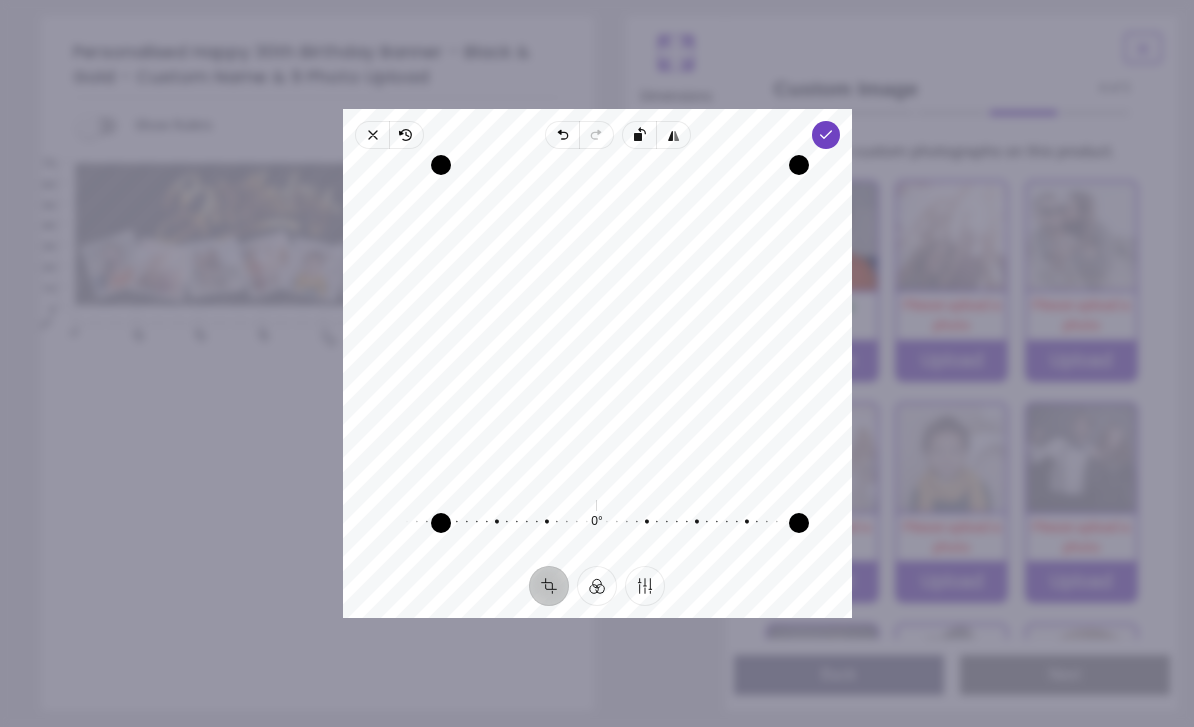 click 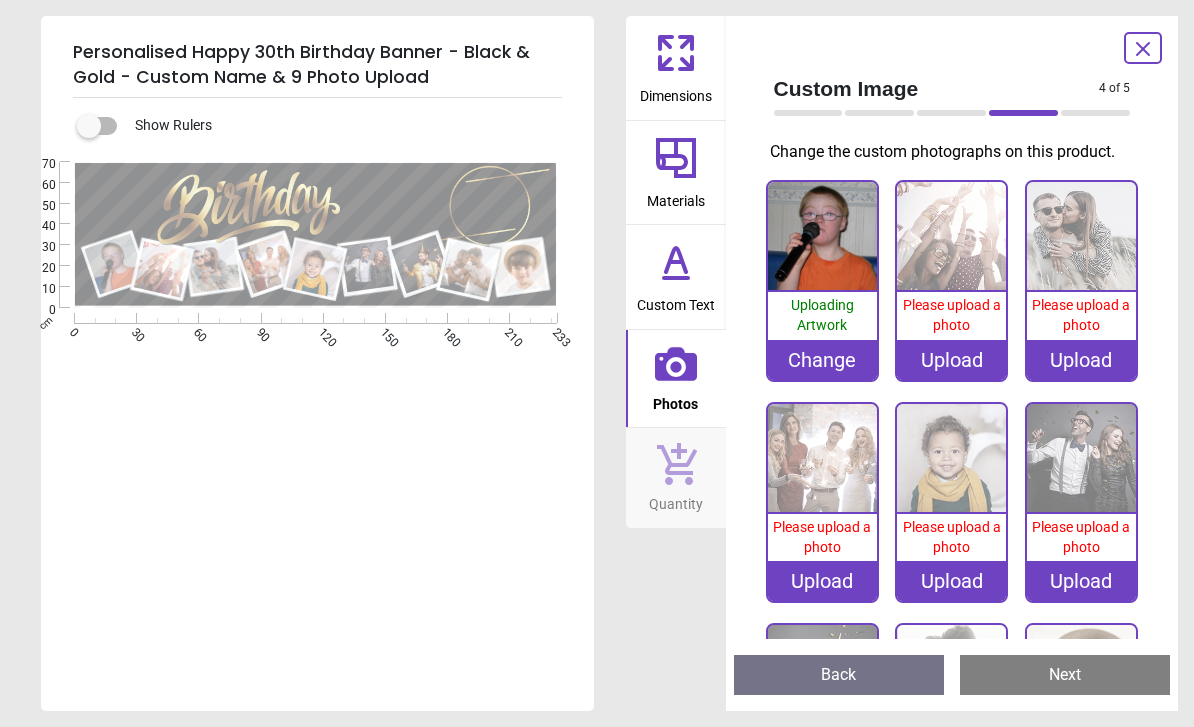 click on "Upload" at bounding box center [951, 360] 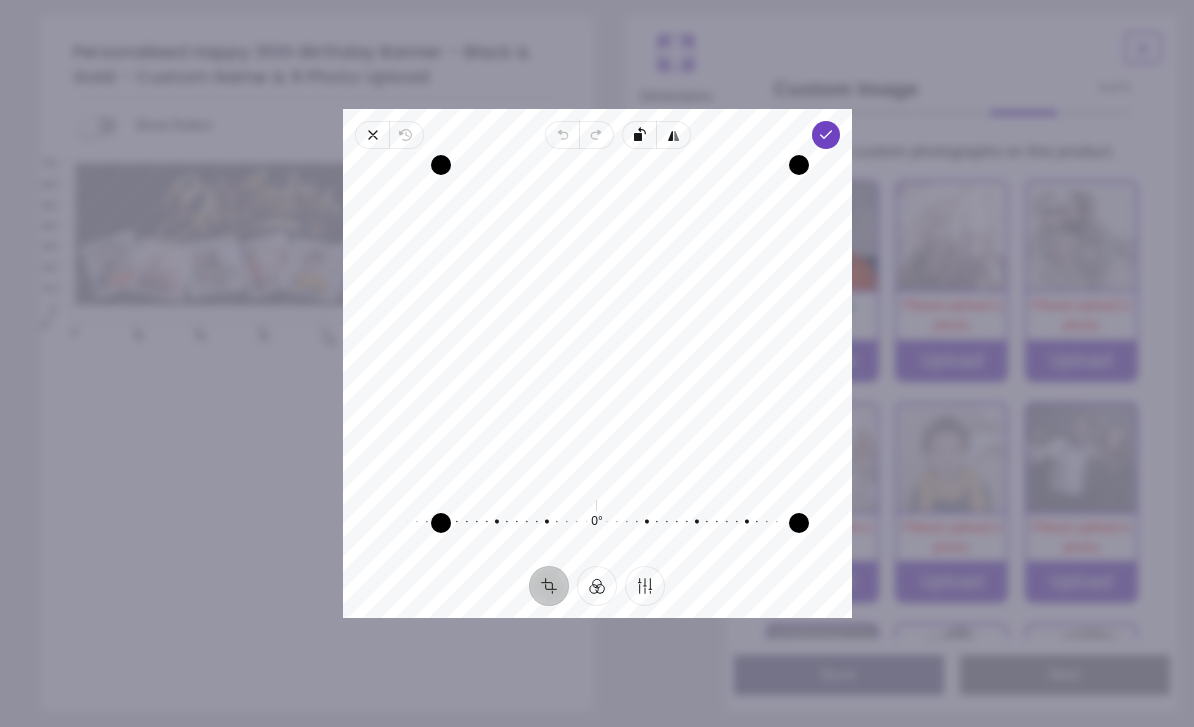 click 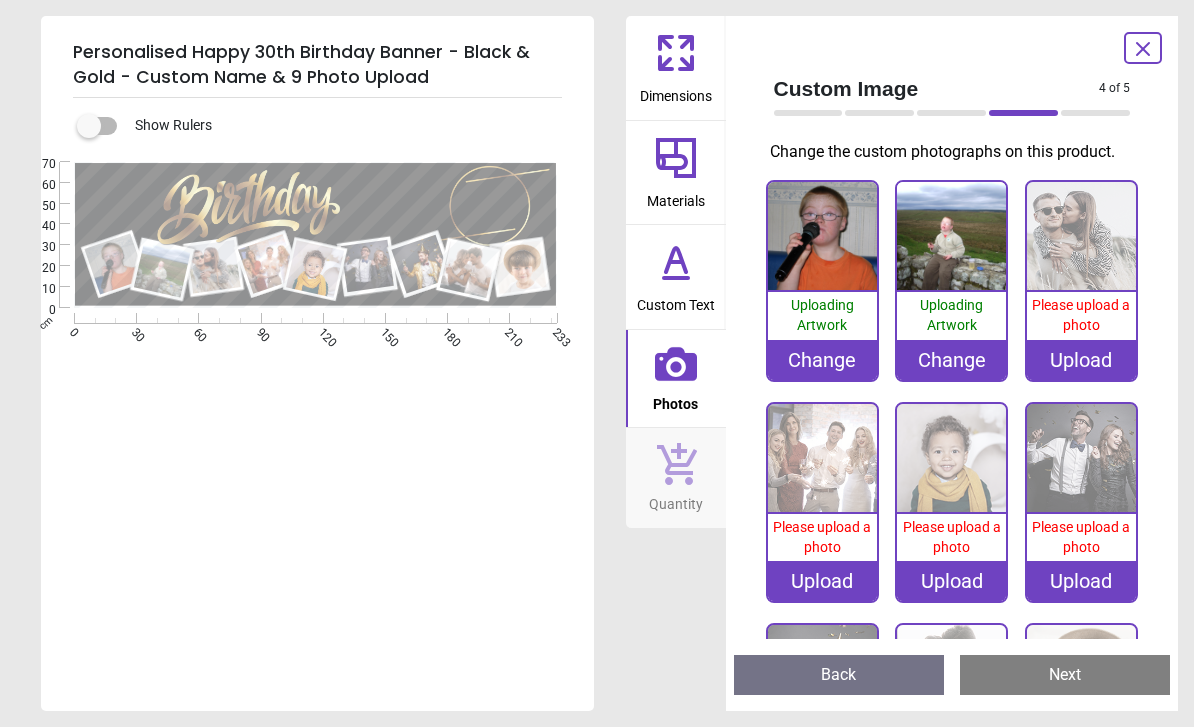 scroll, scrollTop: 0, scrollLeft: 0, axis: both 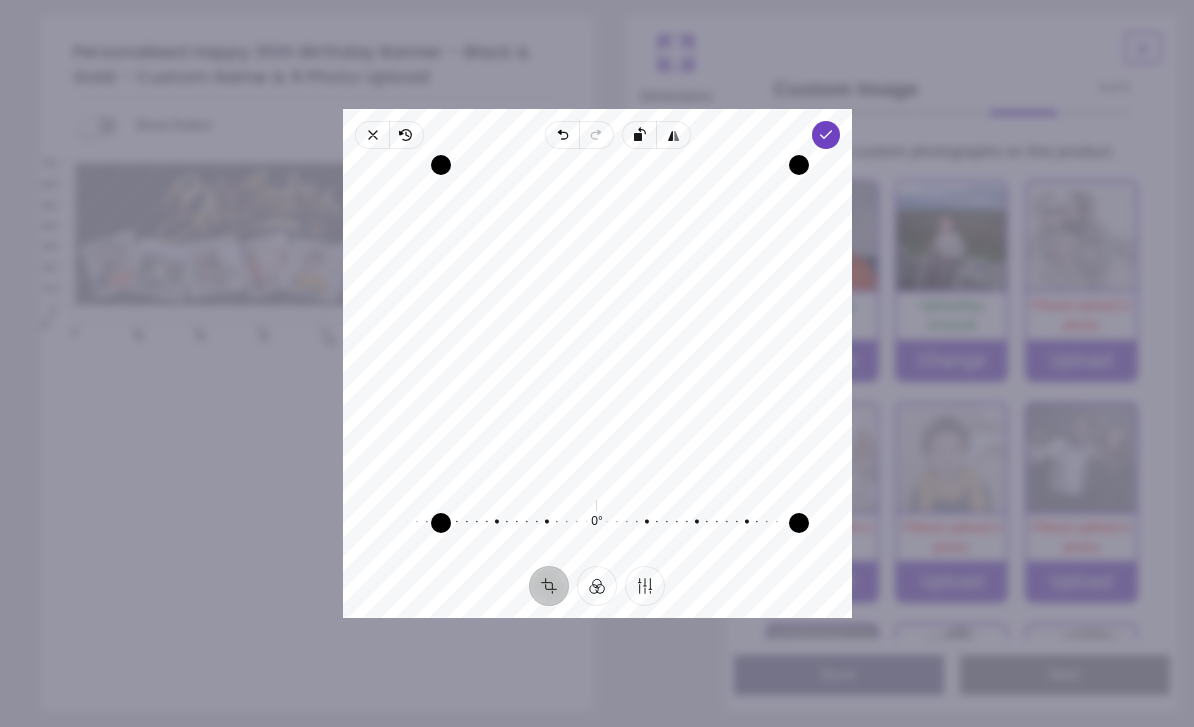 click at bounding box center (587, 522) 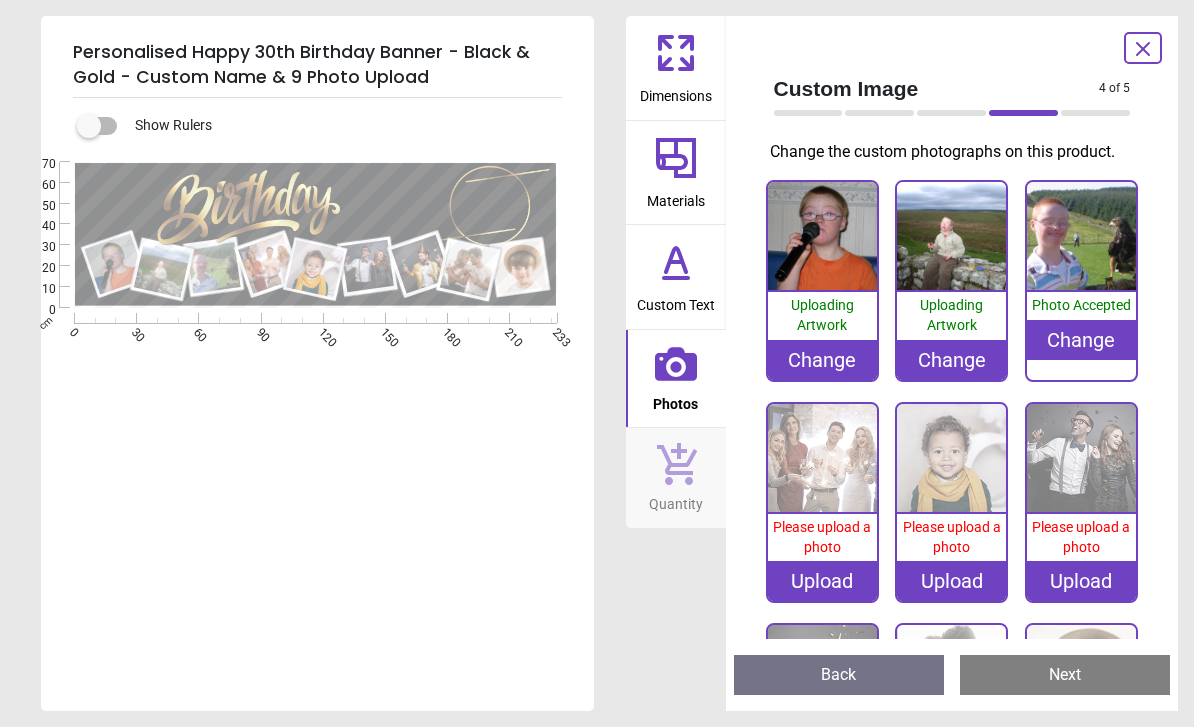 click on "Please upload a photo" at bounding box center (952, 537) 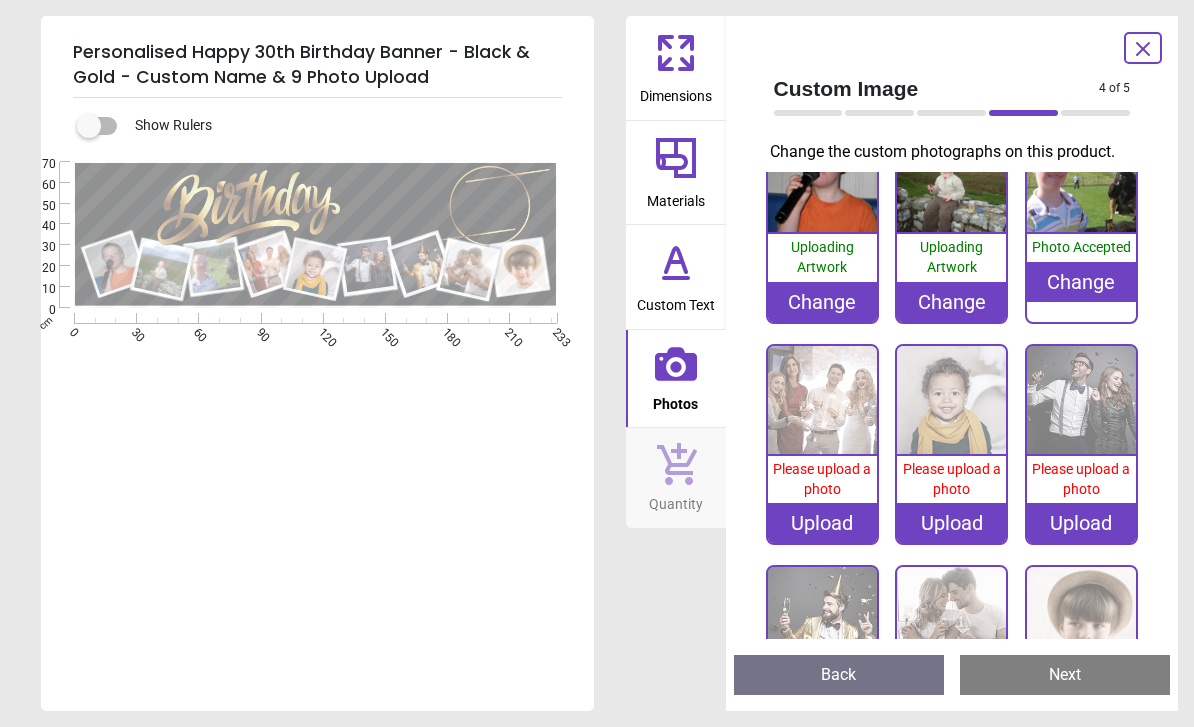 scroll, scrollTop: 72, scrollLeft: 0, axis: vertical 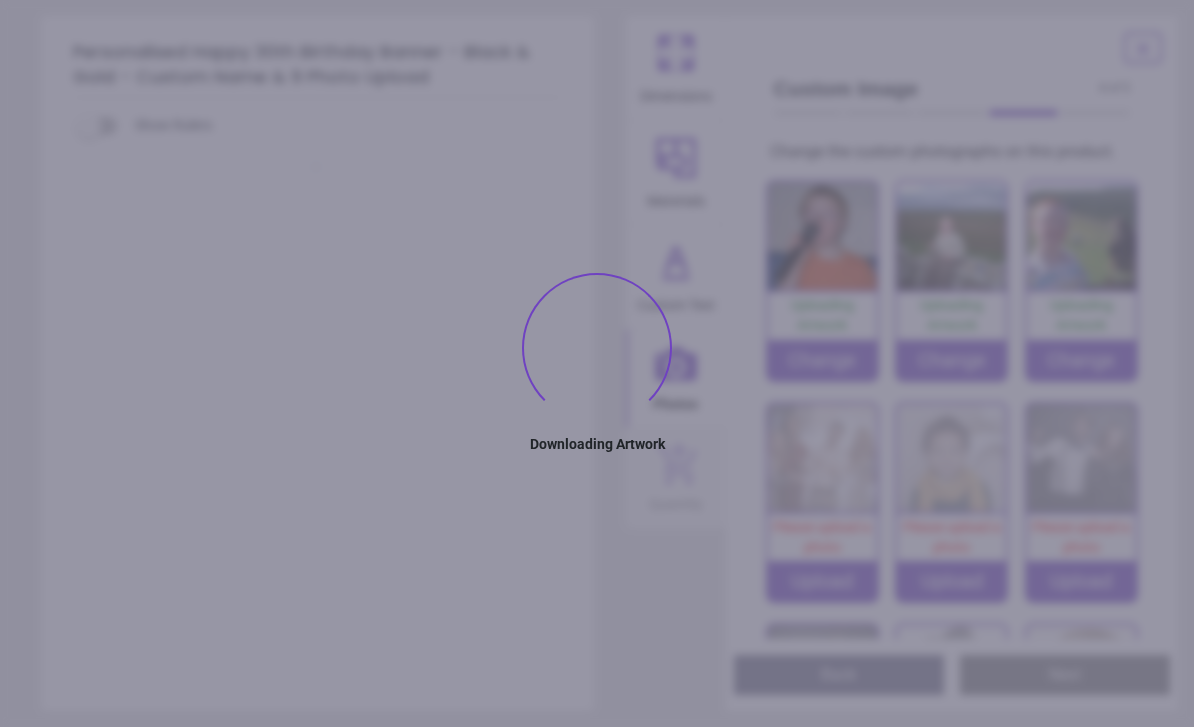 type on "****" 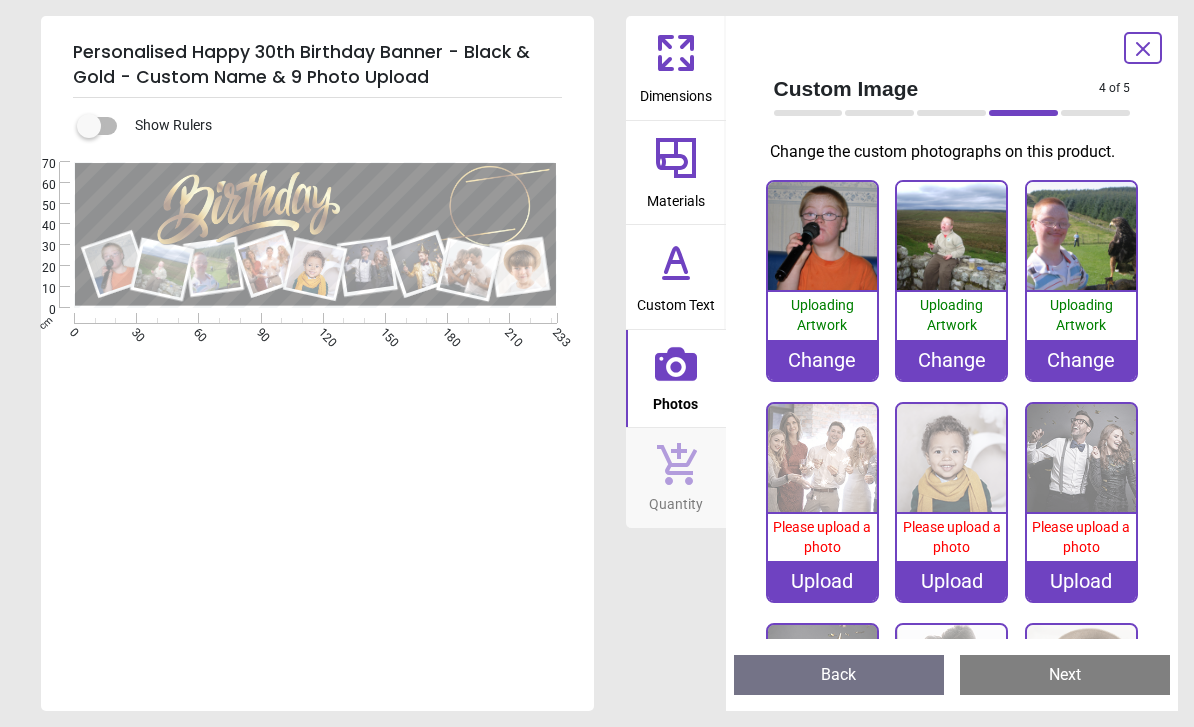 click on "Upload" at bounding box center (822, 581) 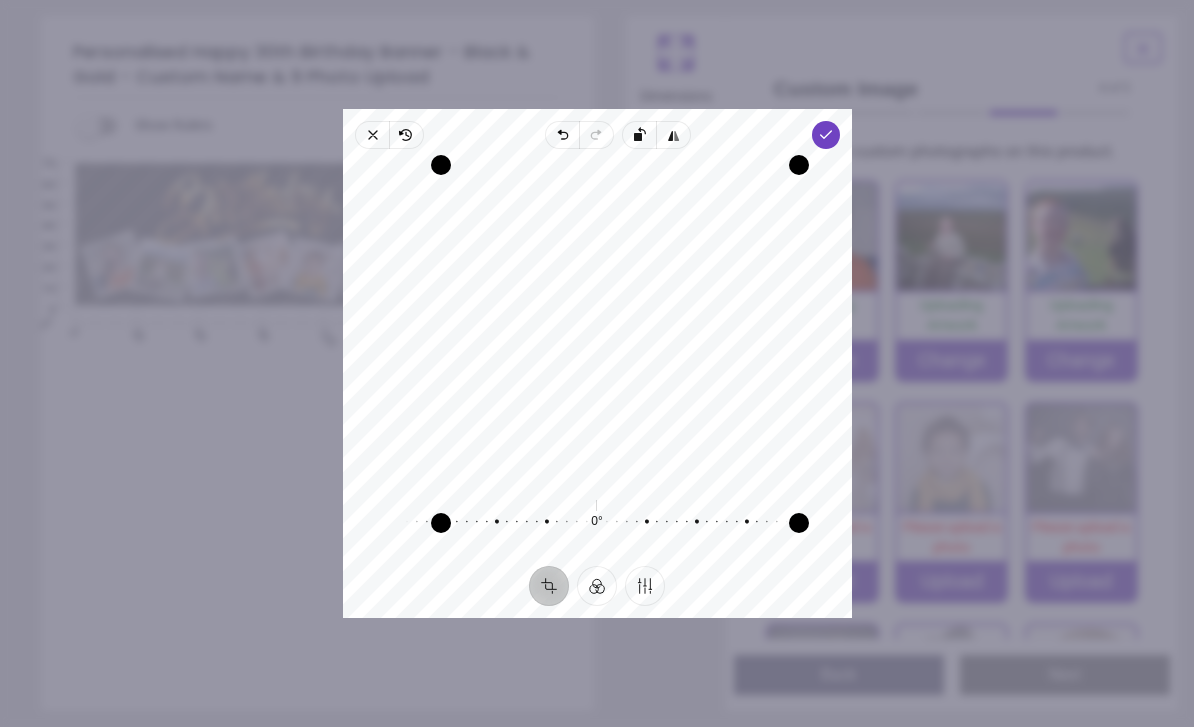 click 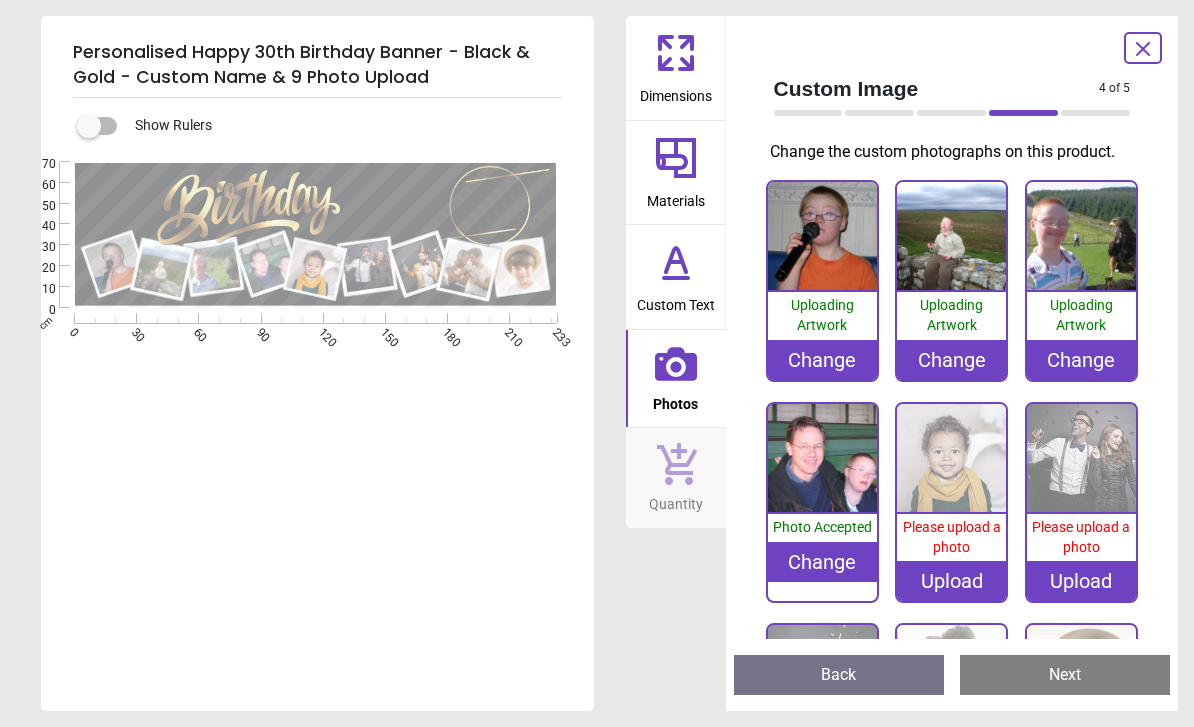 scroll, scrollTop: 0, scrollLeft: 0, axis: both 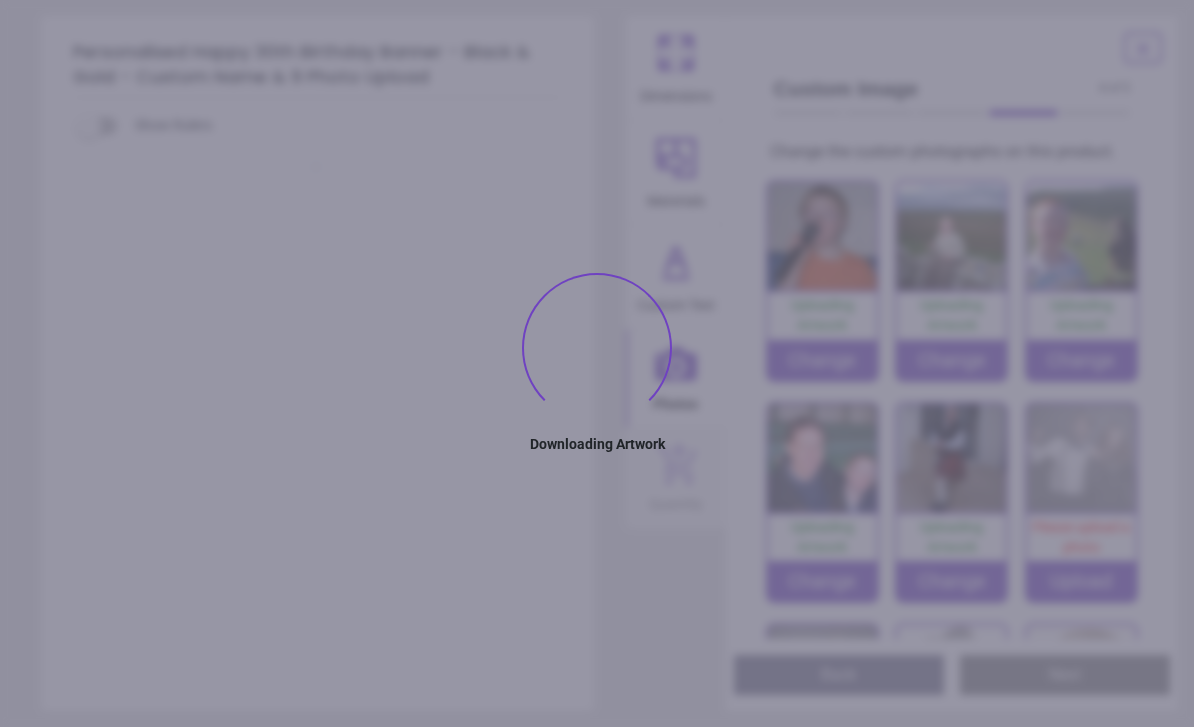 type on "****" 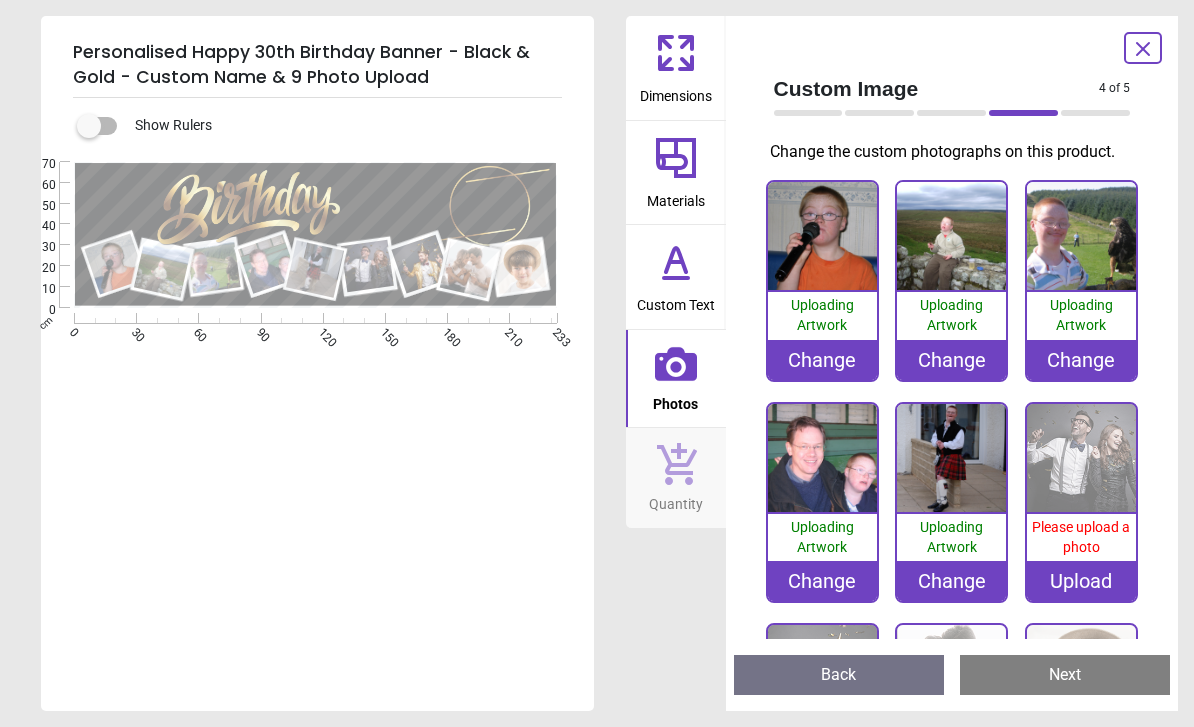 click on "Upload" at bounding box center (1081, 581) 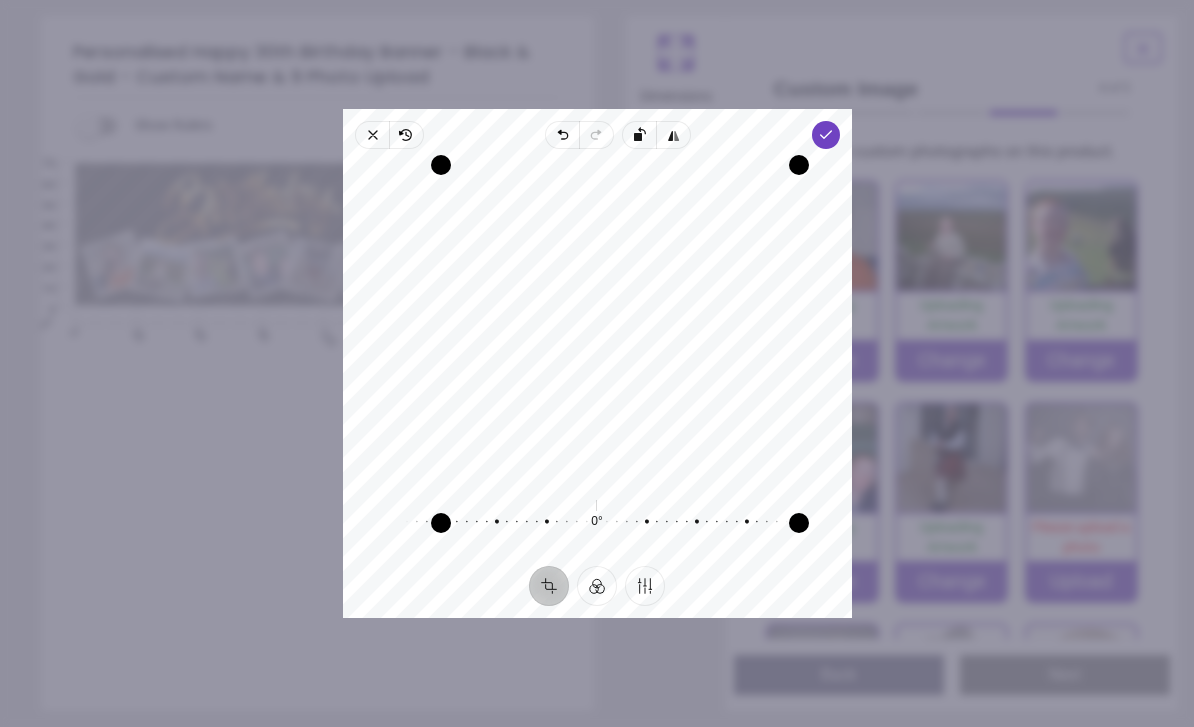 click 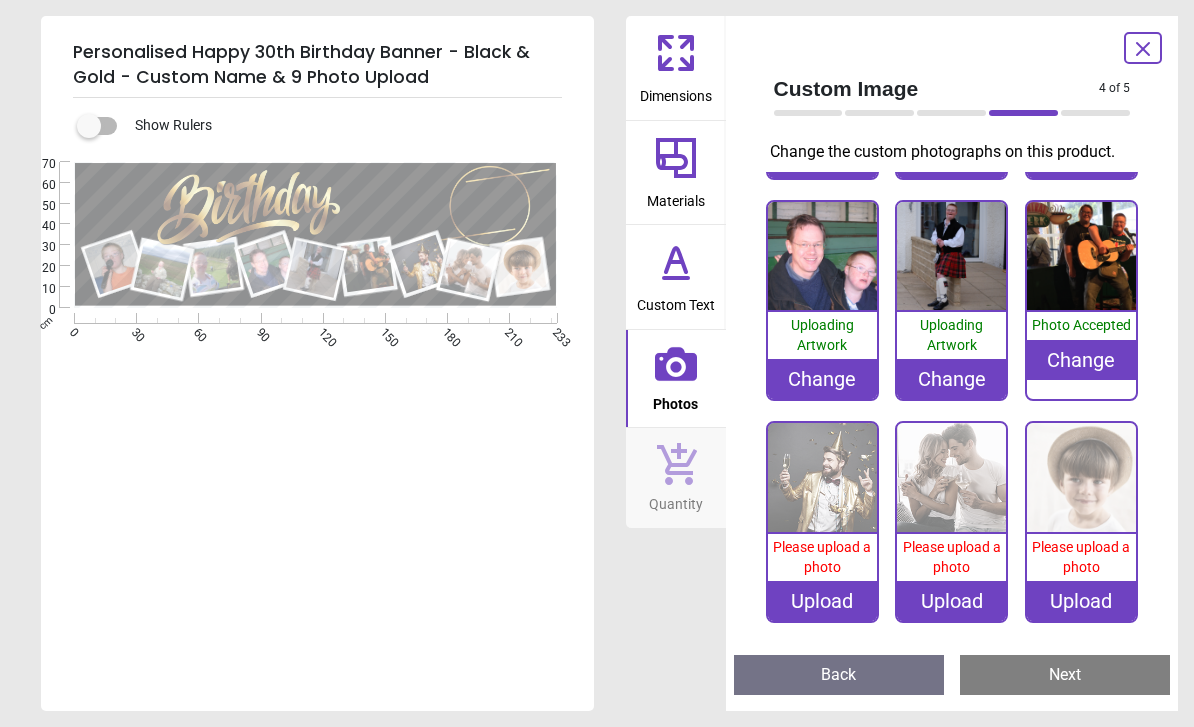 scroll, scrollTop: 202, scrollLeft: 0, axis: vertical 